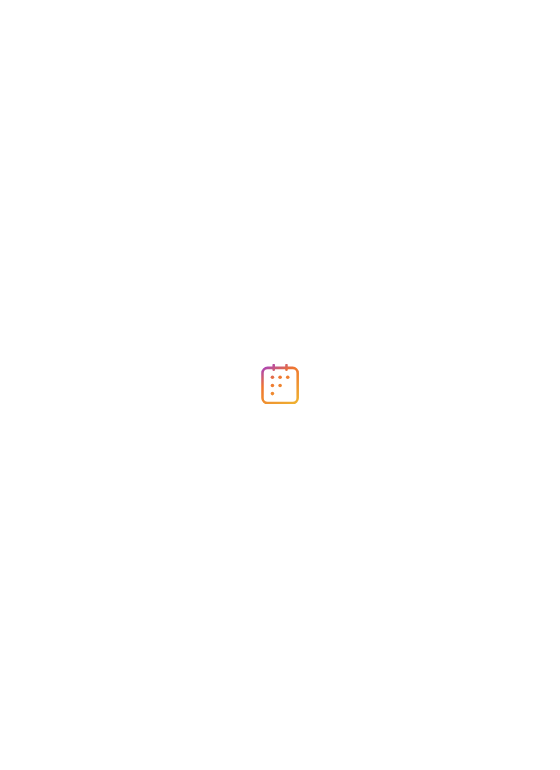 scroll, scrollTop: 0, scrollLeft: 0, axis: both 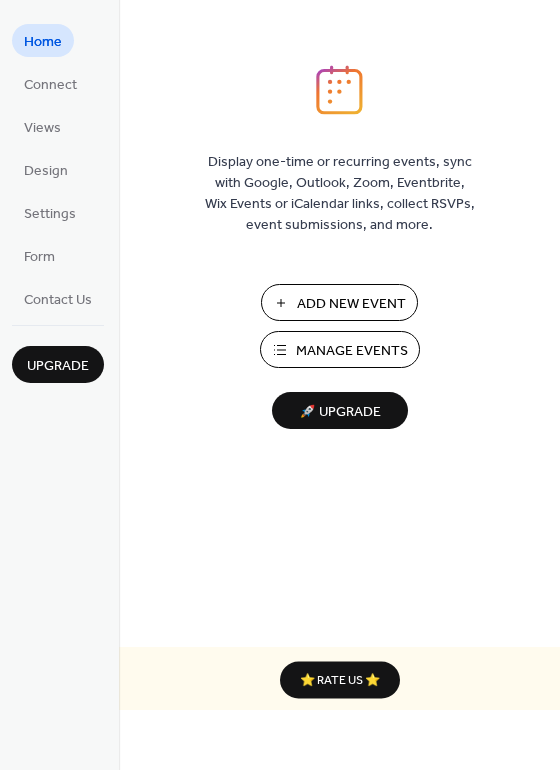 click on "Add New Event" at bounding box center [351, 304] 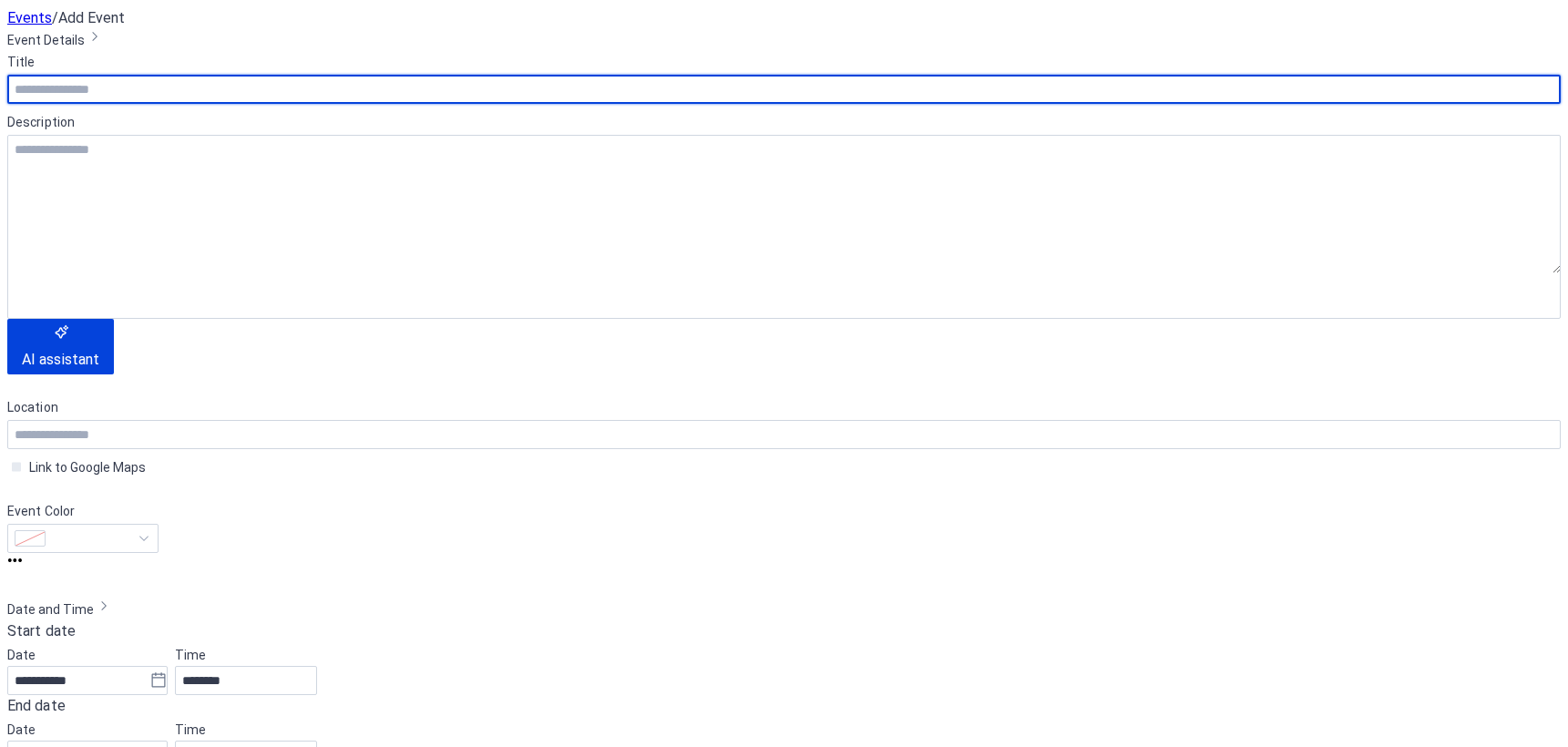 scroll, scrollTop: 0, scrollLeft: 0, axis: both 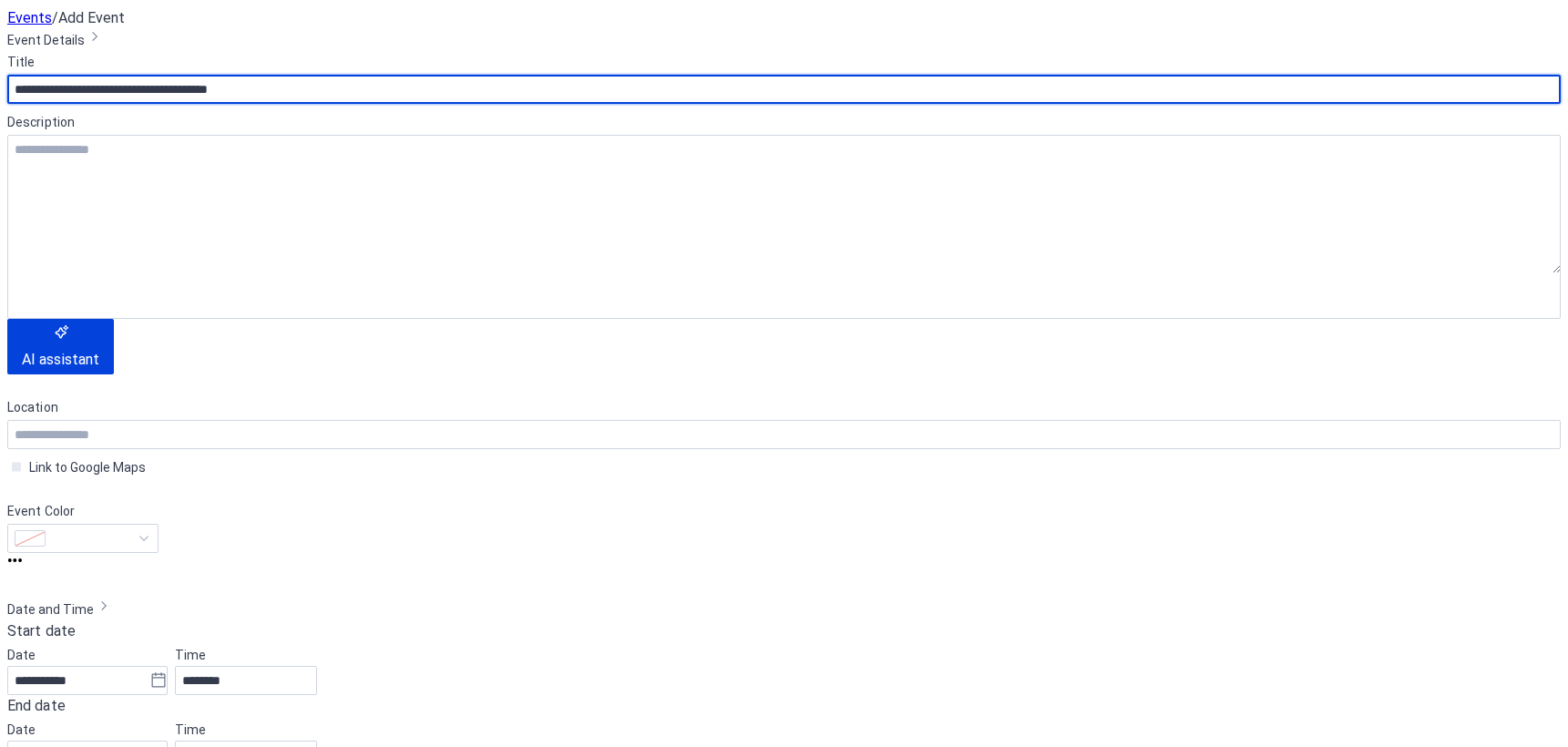 type on "**********" 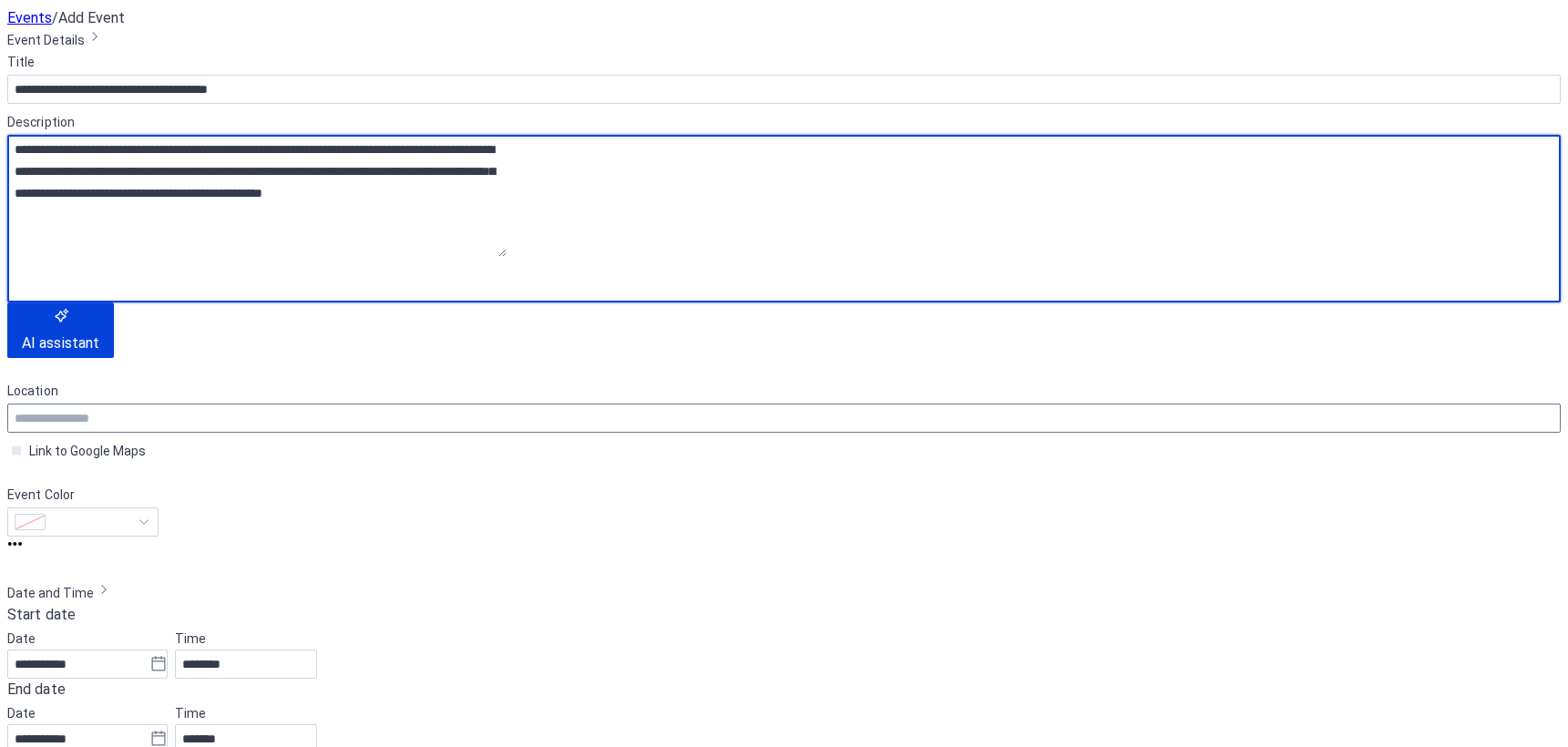 type on "**********" 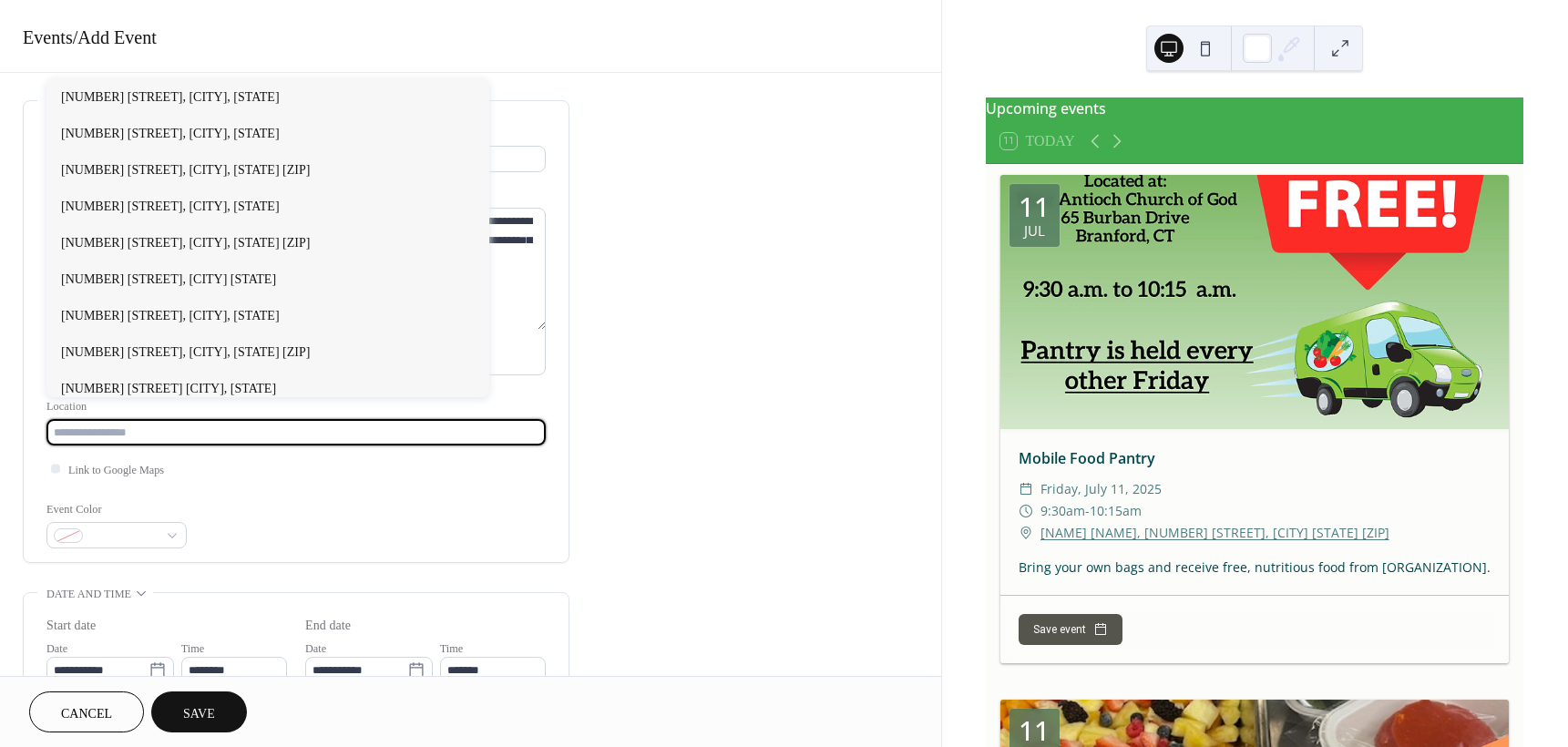 click at bounding box center (296, 432) 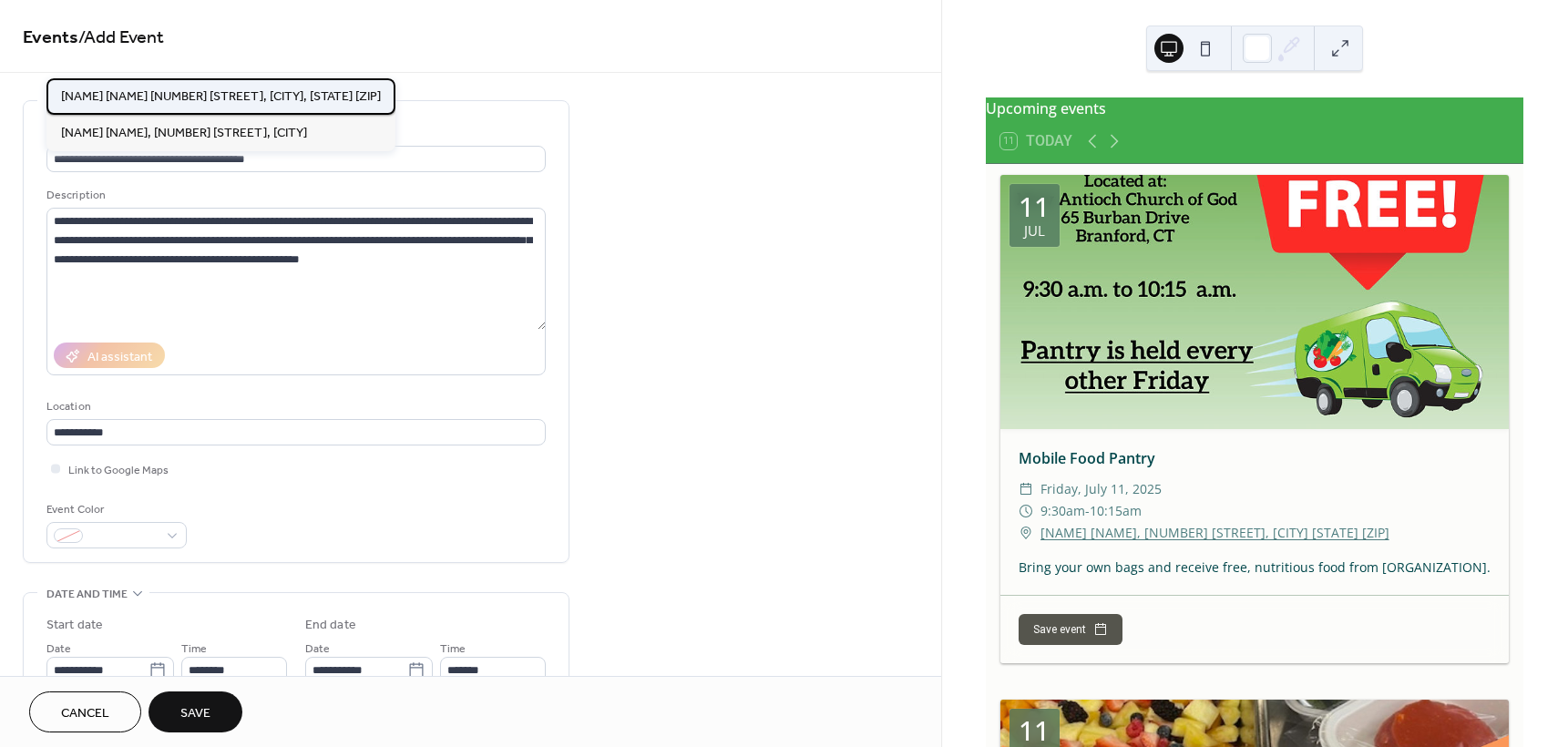 click on "[NAME] [NAME] [NUMBER] [STREET], [CITY], [STATE] [ZIP]" at bounding box center [220, 97] 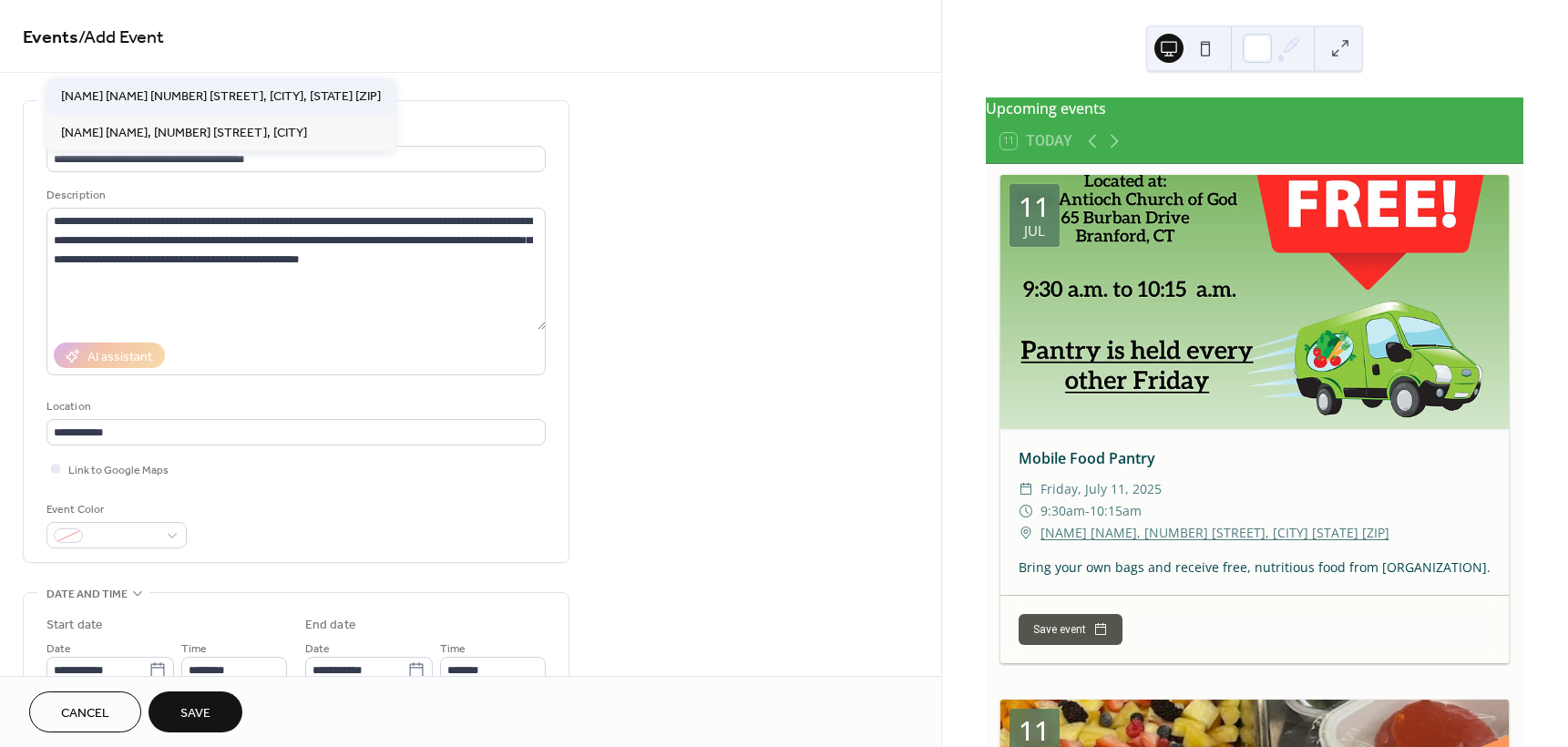 type on "**********" 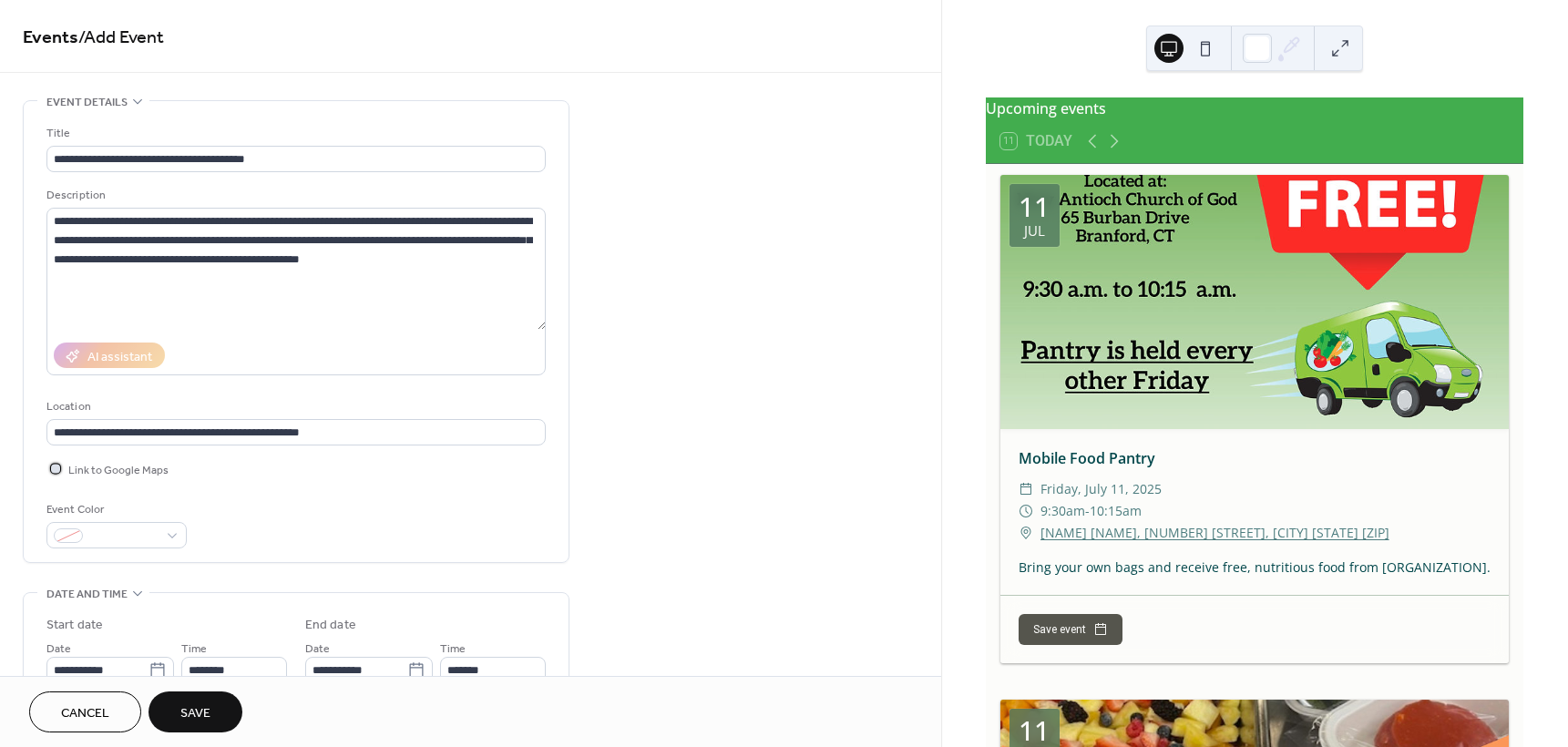 click at bounding box center (56, 468) 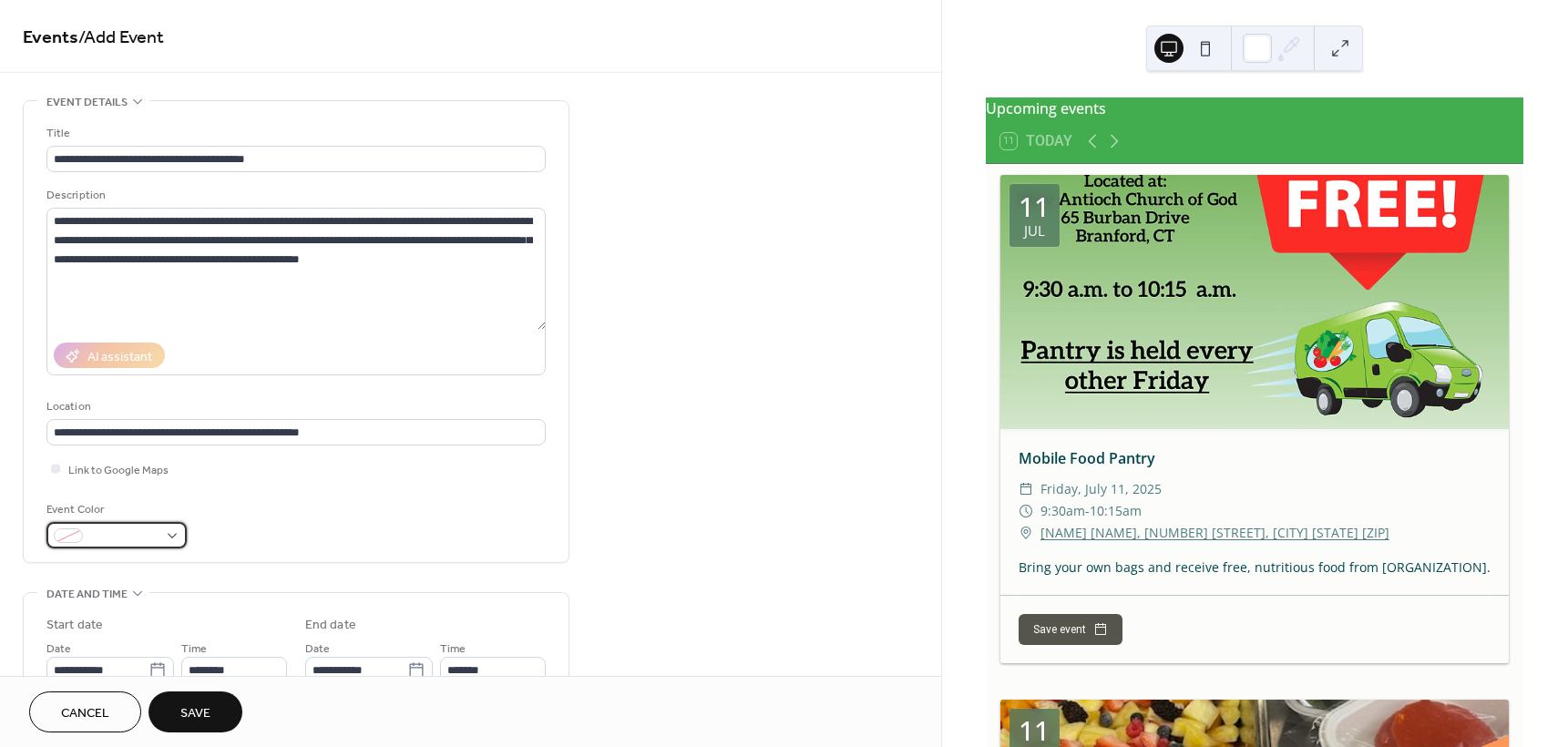 click at bounding box center [117, 535] 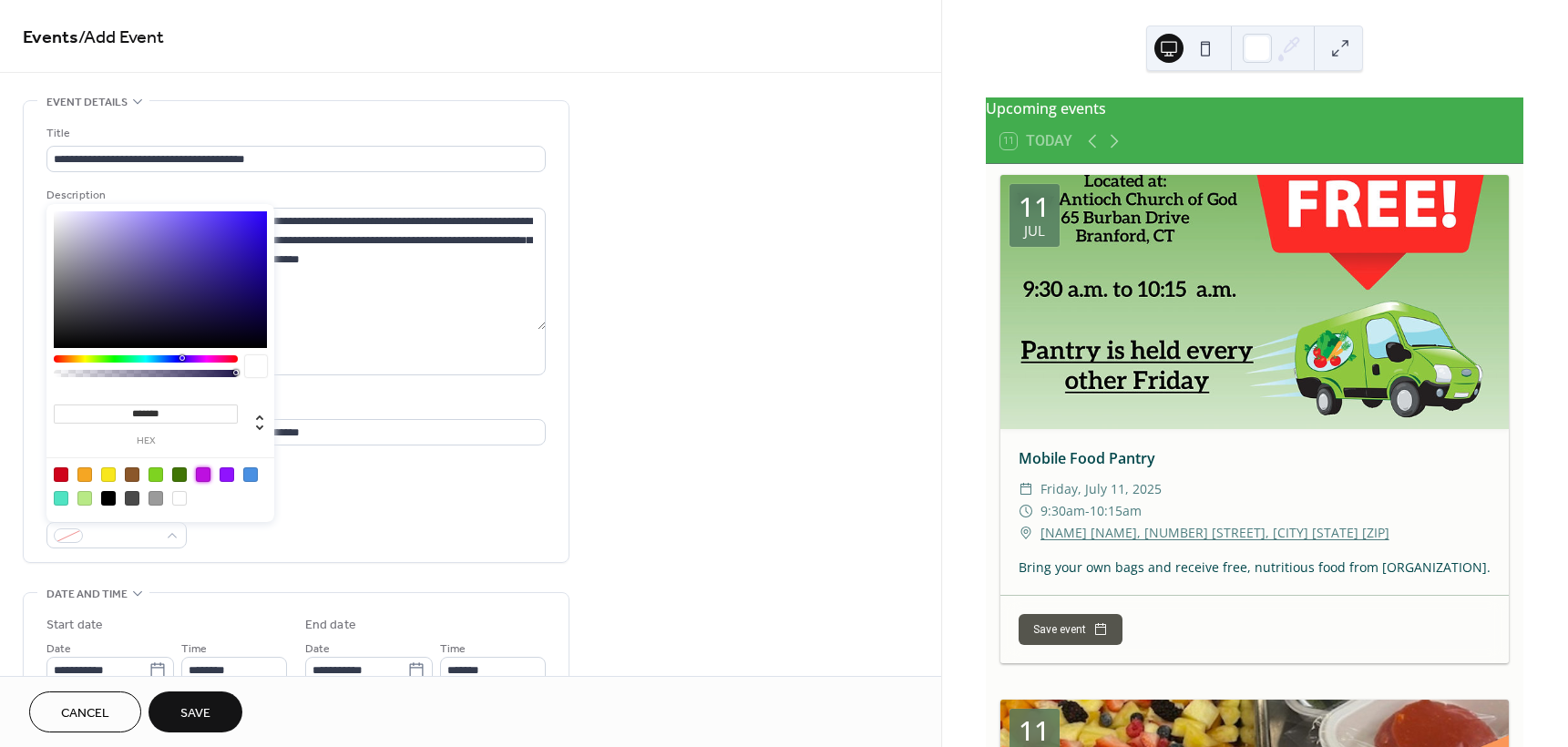 click at bounding box center [203, 475] 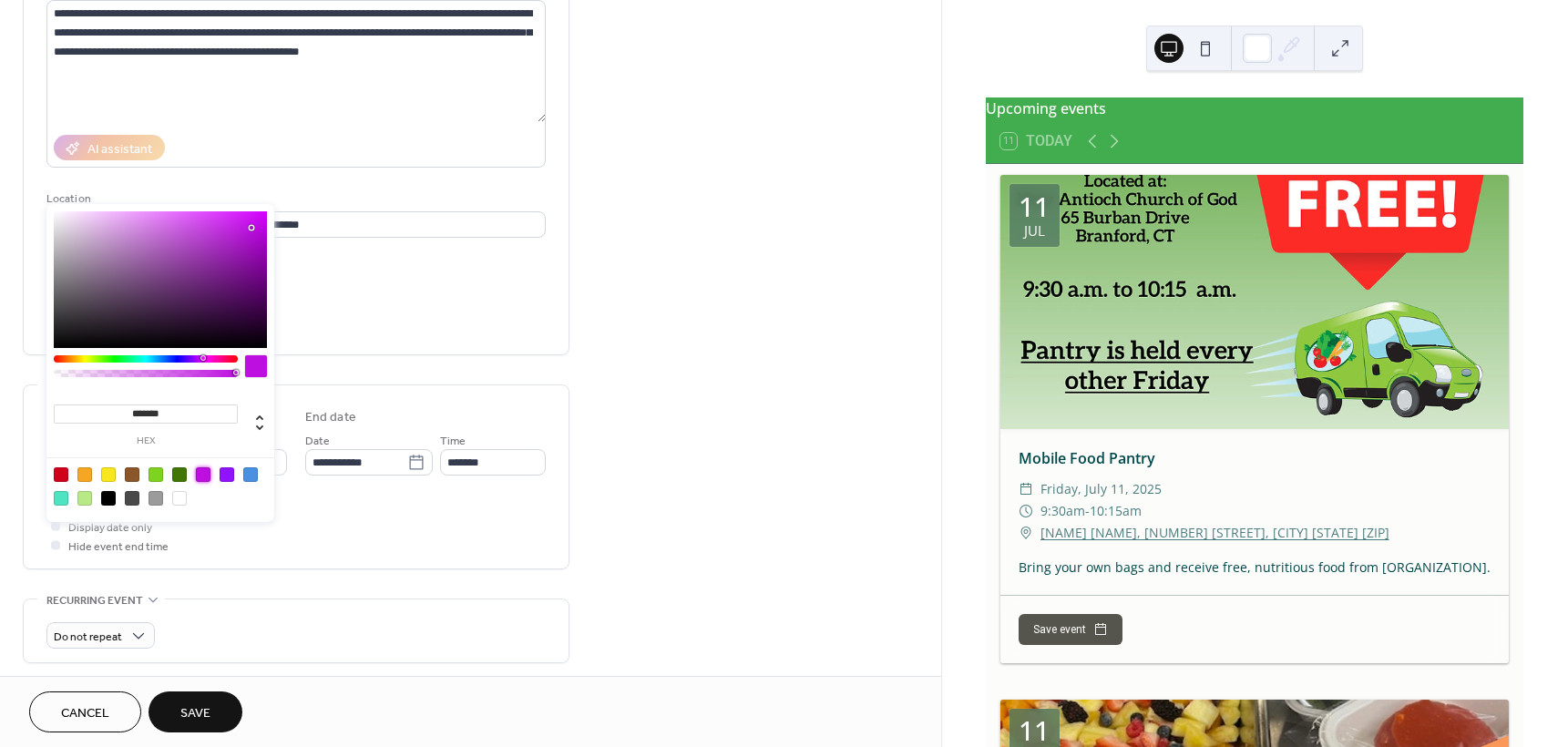 scroll, scrollTop: 273, scrollLeft: 0, axis: vertical 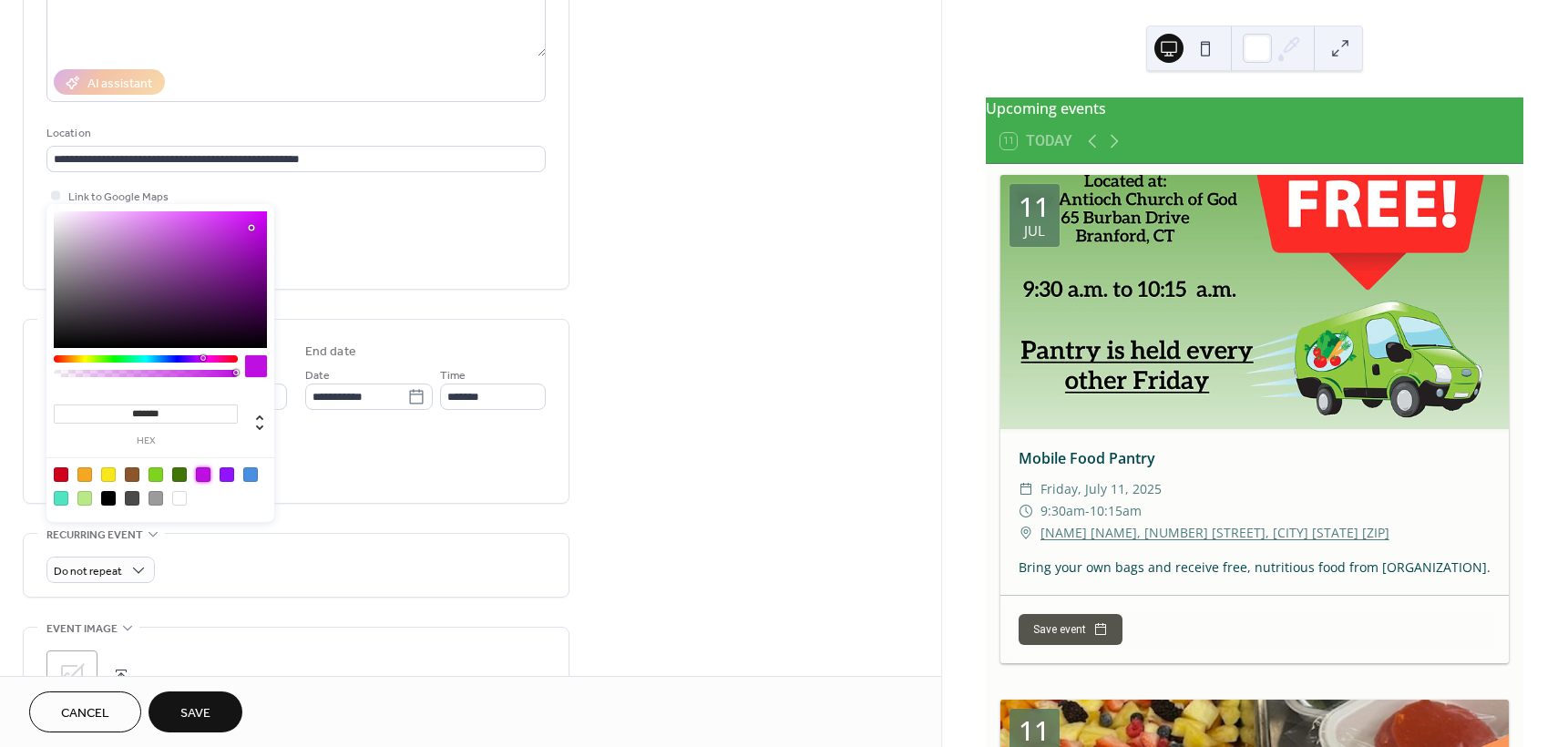 click on "**********" at bounding box center (470, 382) 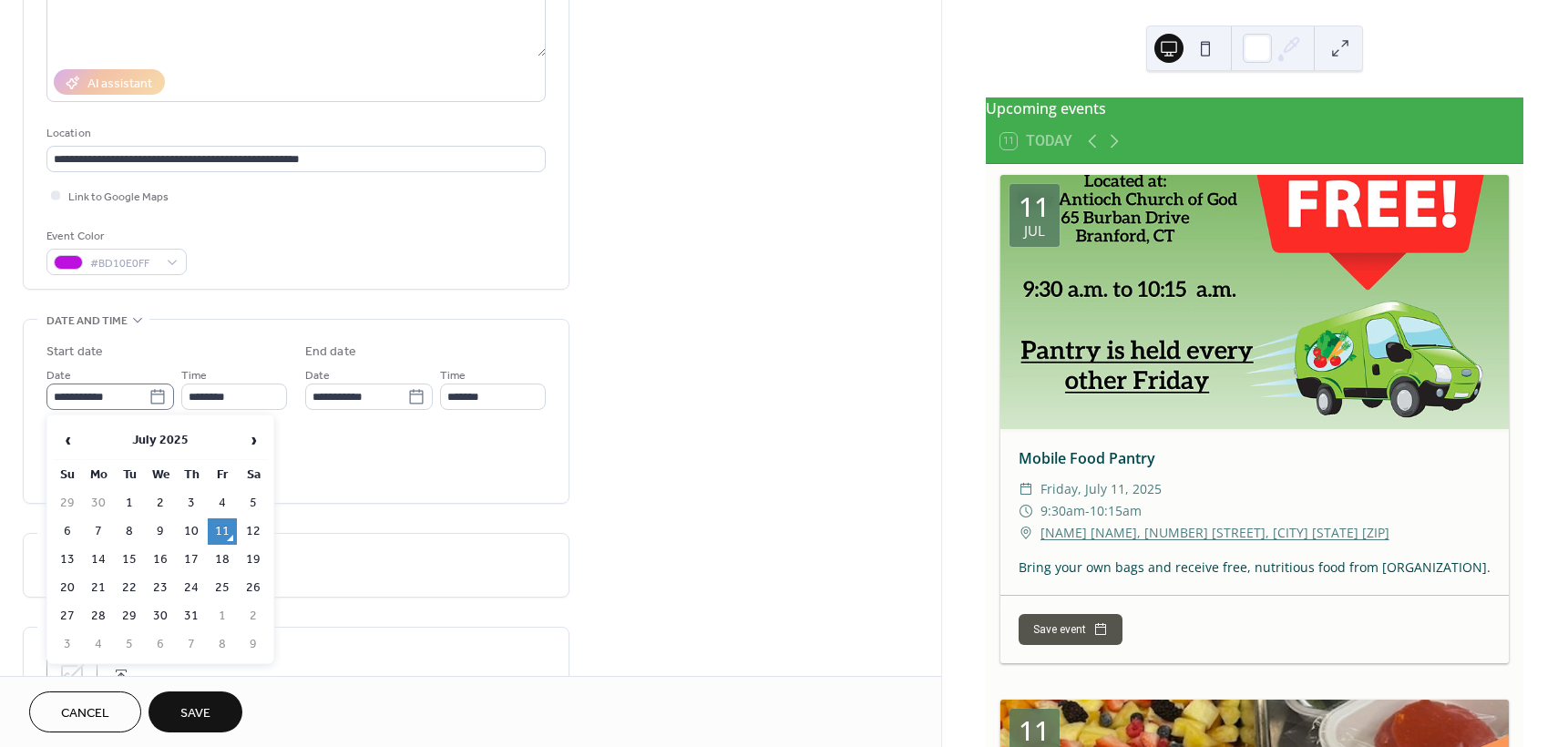 click 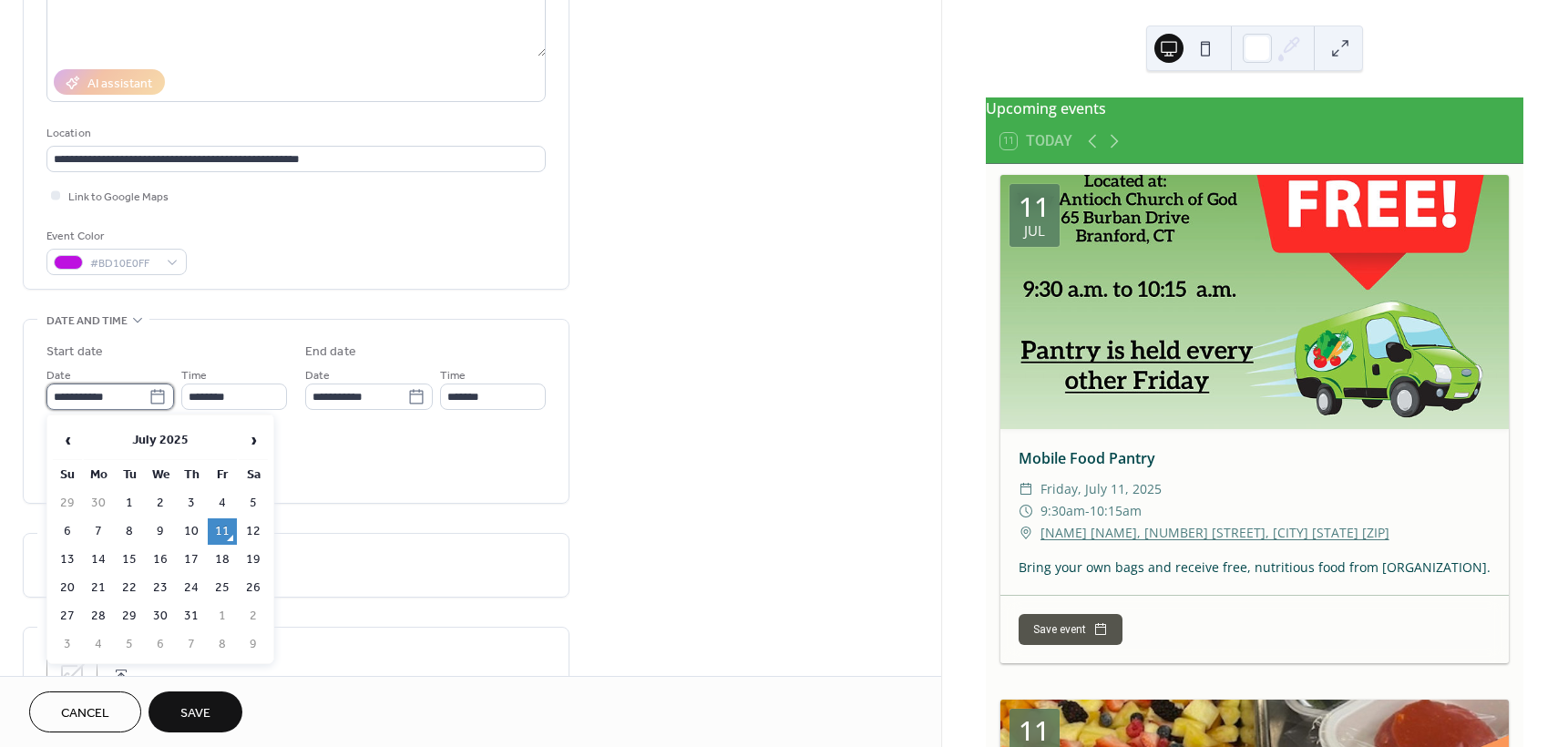click on "**********" at bounding box center (97, 396) 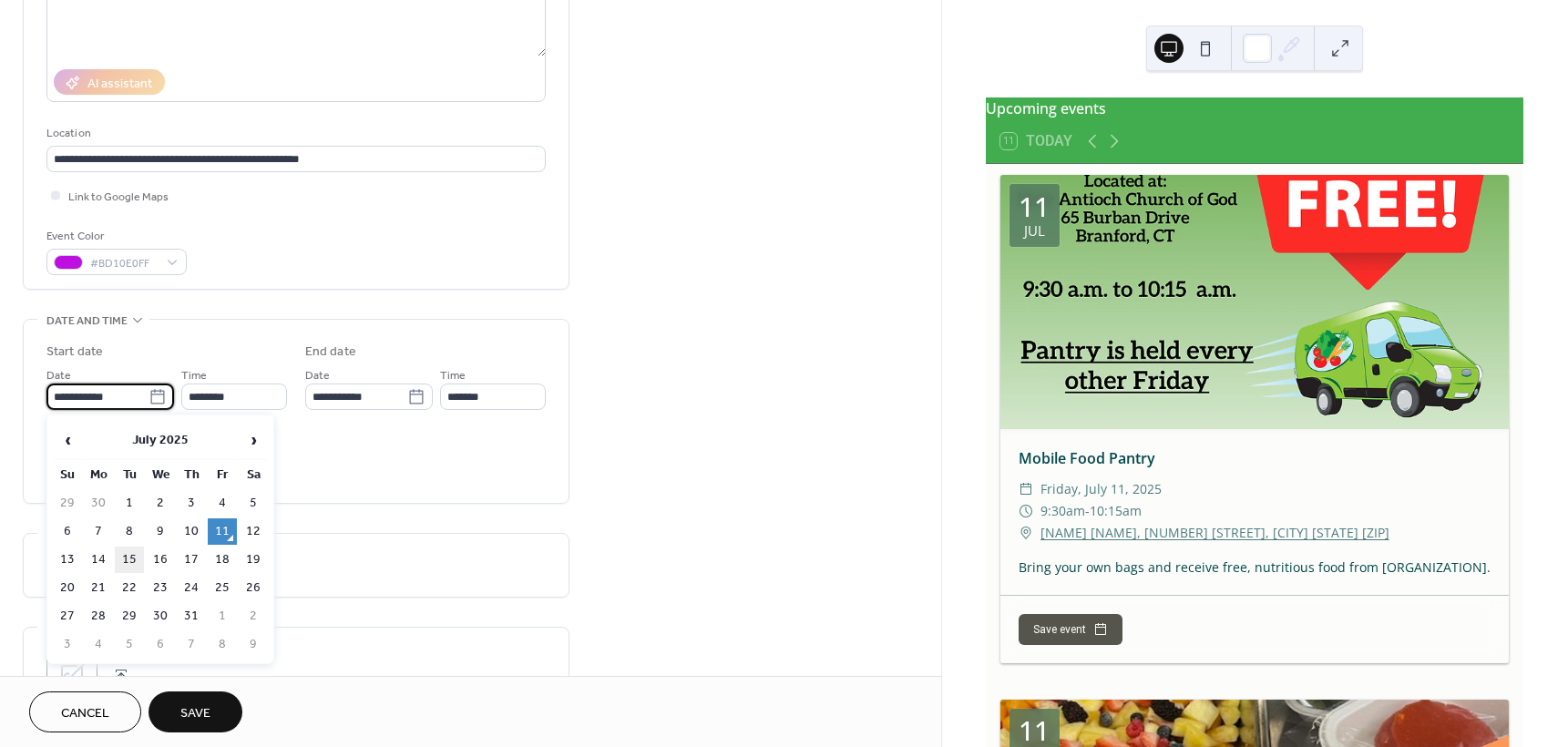 click on "15" at bounding box center (129, 559) 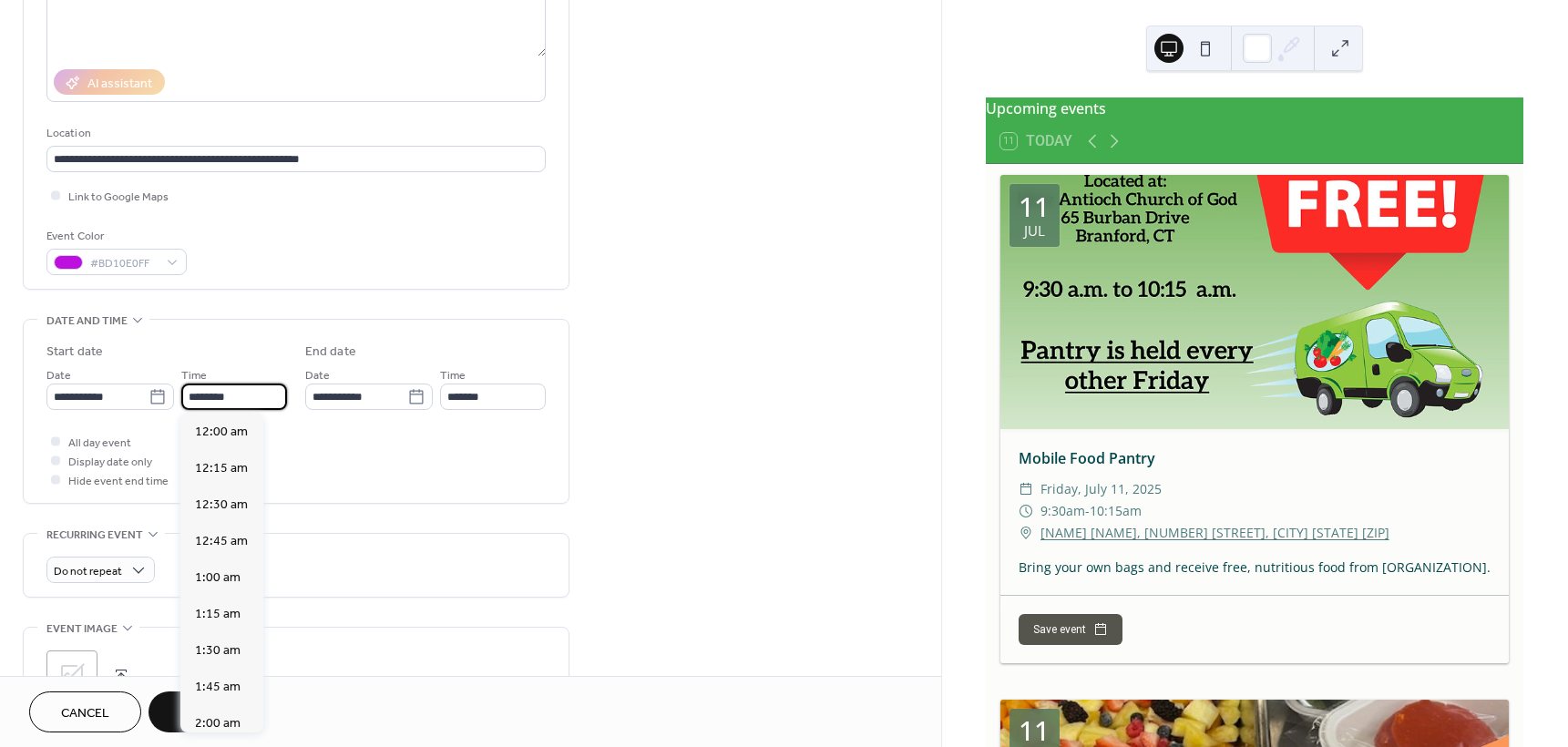 click on "********" at bounding box center [234, 396] 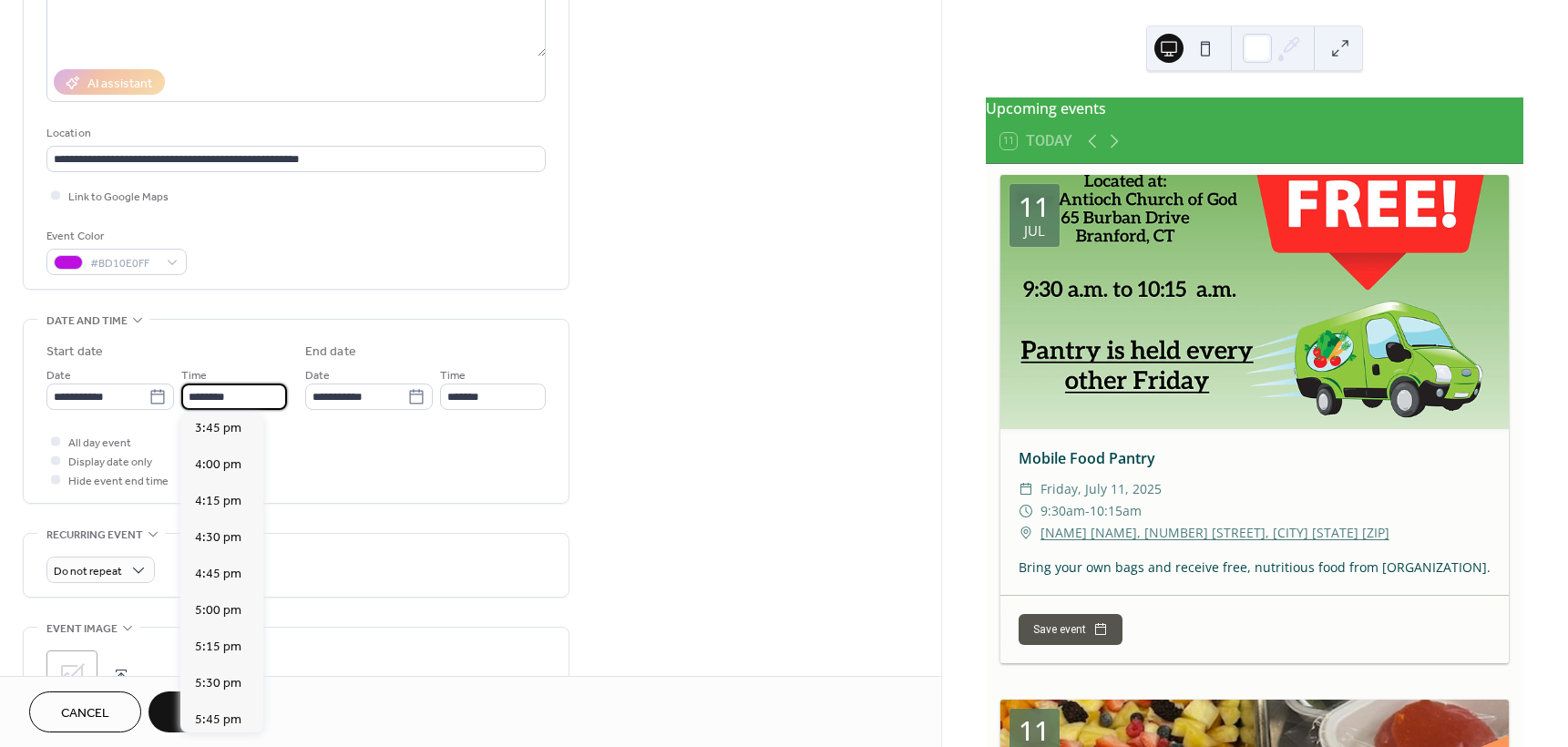 scroll, scrollTop: 2339, scrollLeft: 0, axis: vertical 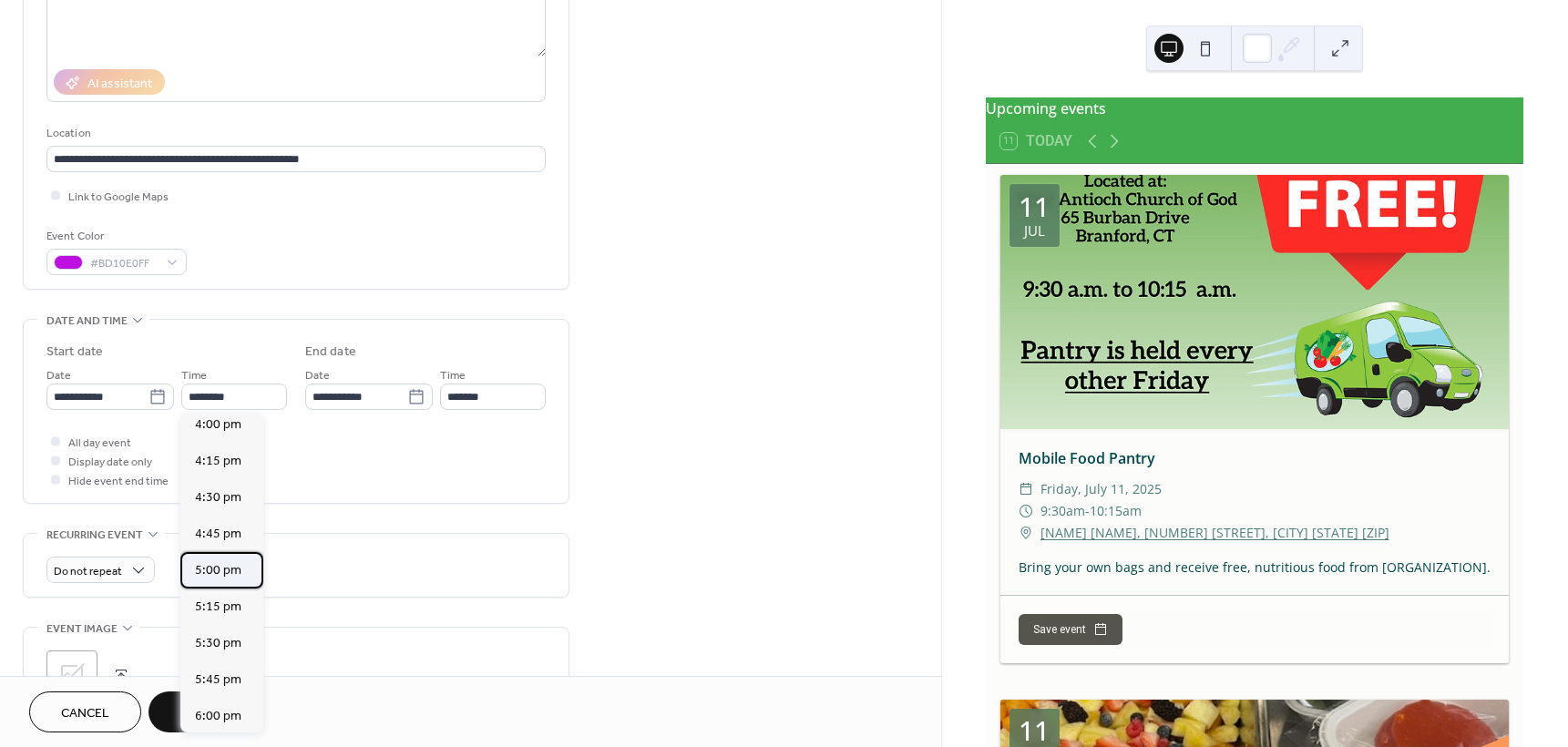 click on "5:00 pm" at bounding box center [218, 570] 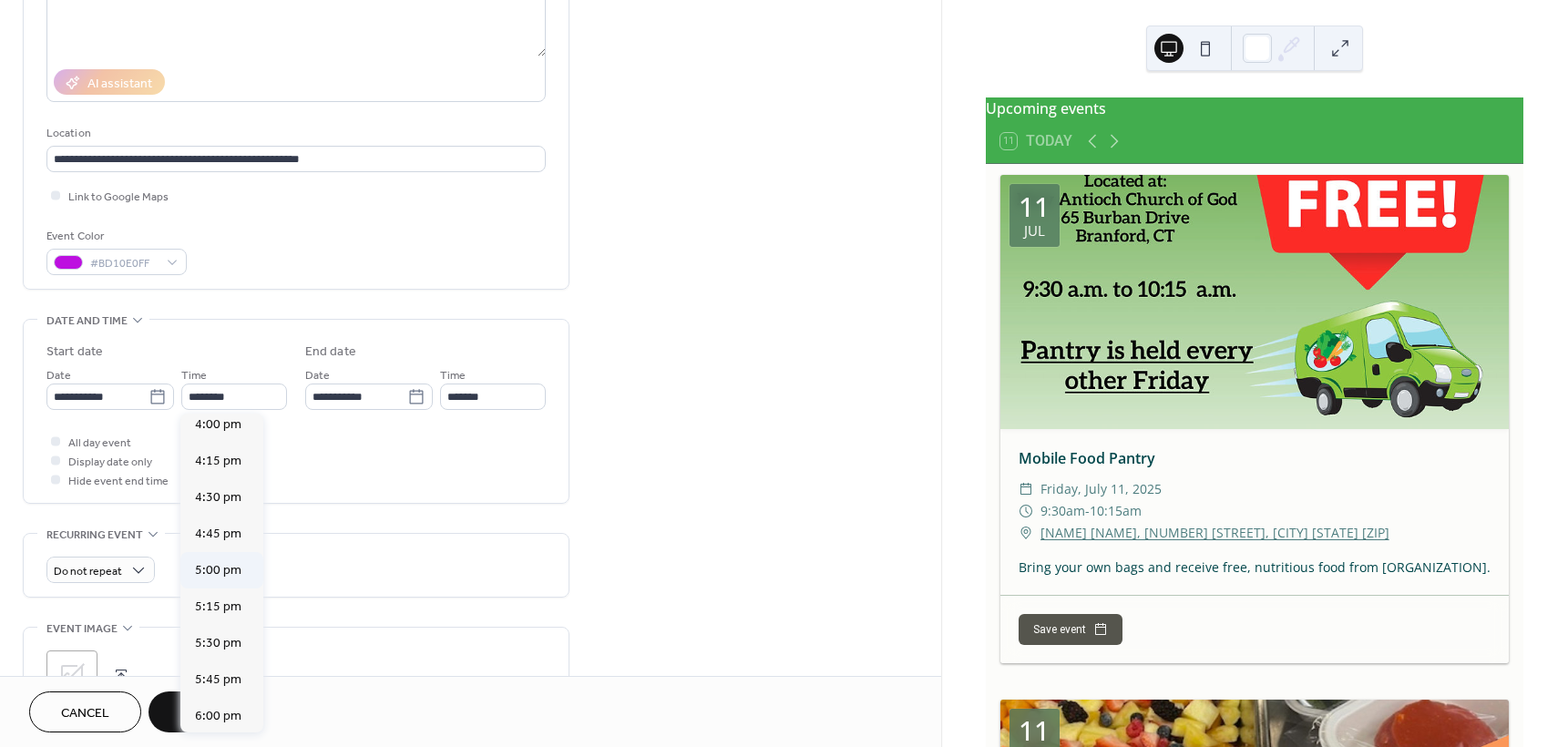 type on "*******" 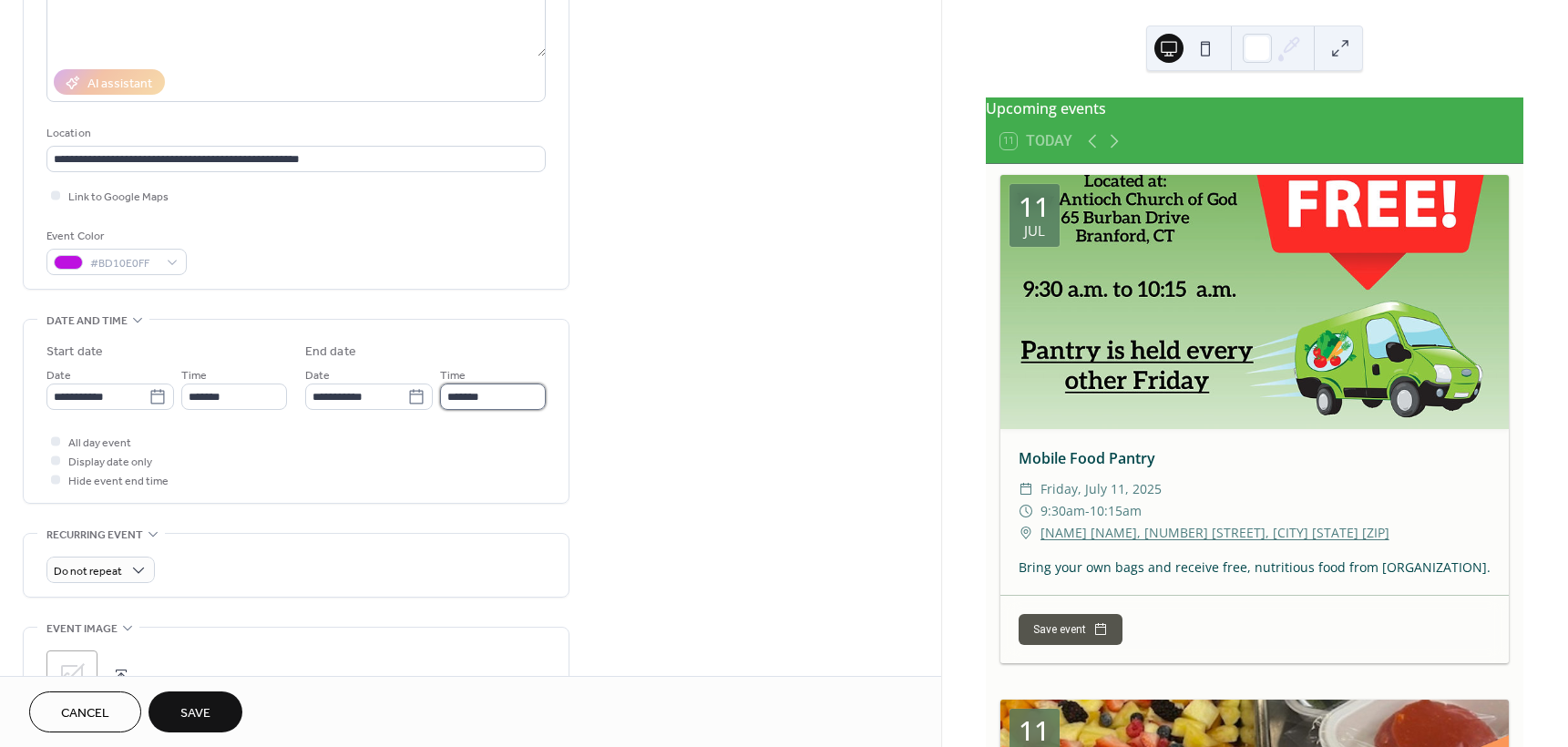 click on "*******" at bounding box center [493, 396] 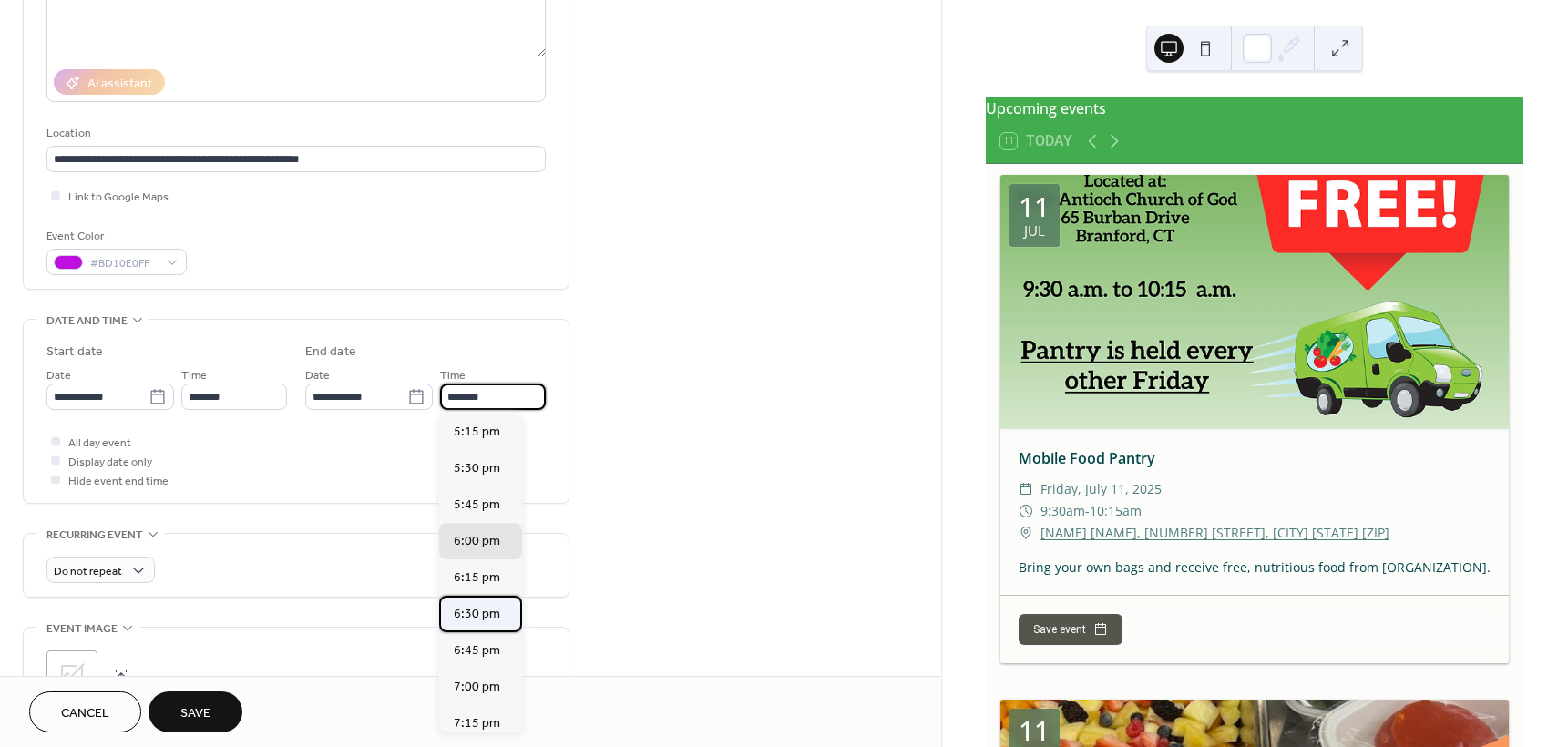 click on "6:30 pm" at bounding box center [477, 614] 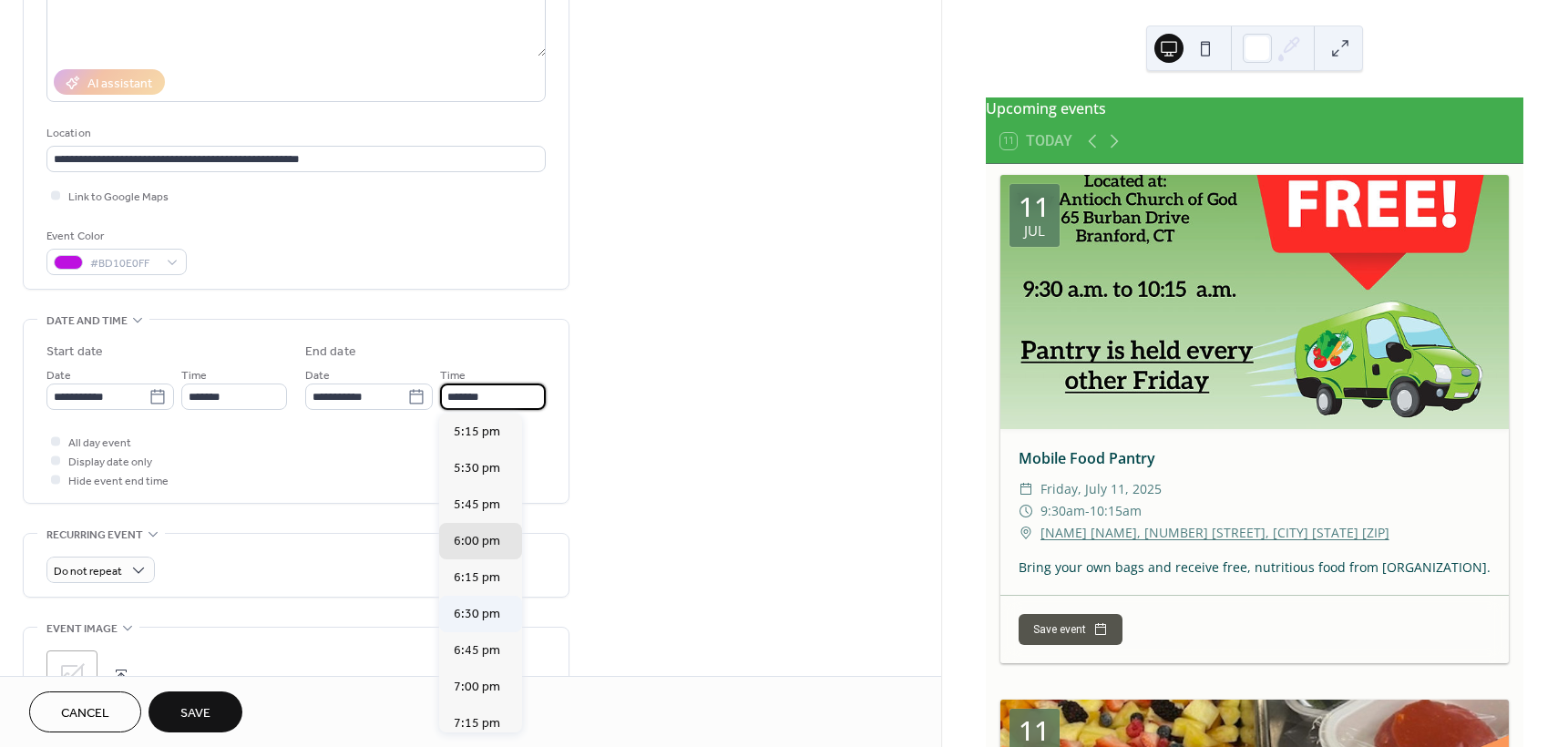 type on "*******" 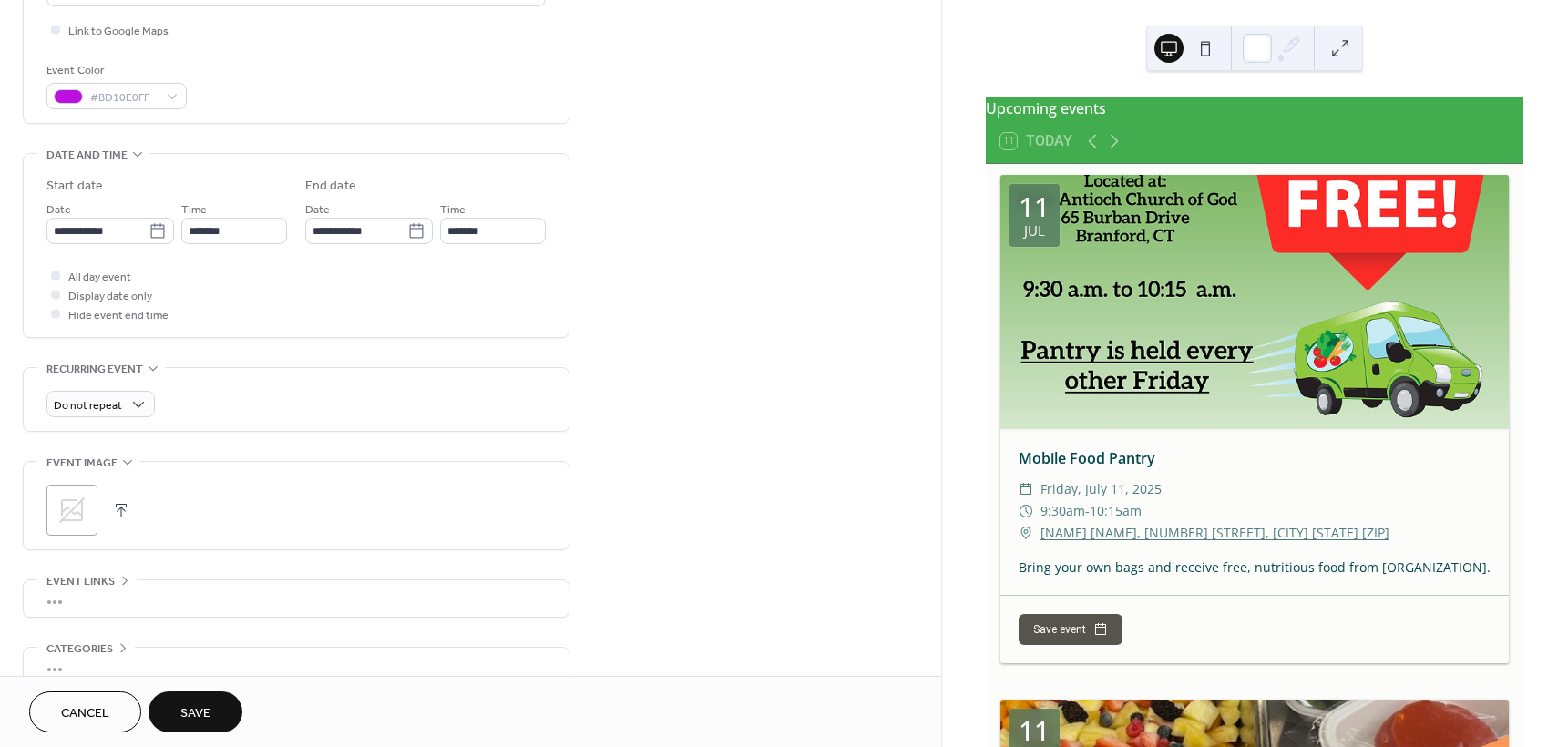 scroll, scrollTop: 455, scrollLeft: 0, axis: vertical 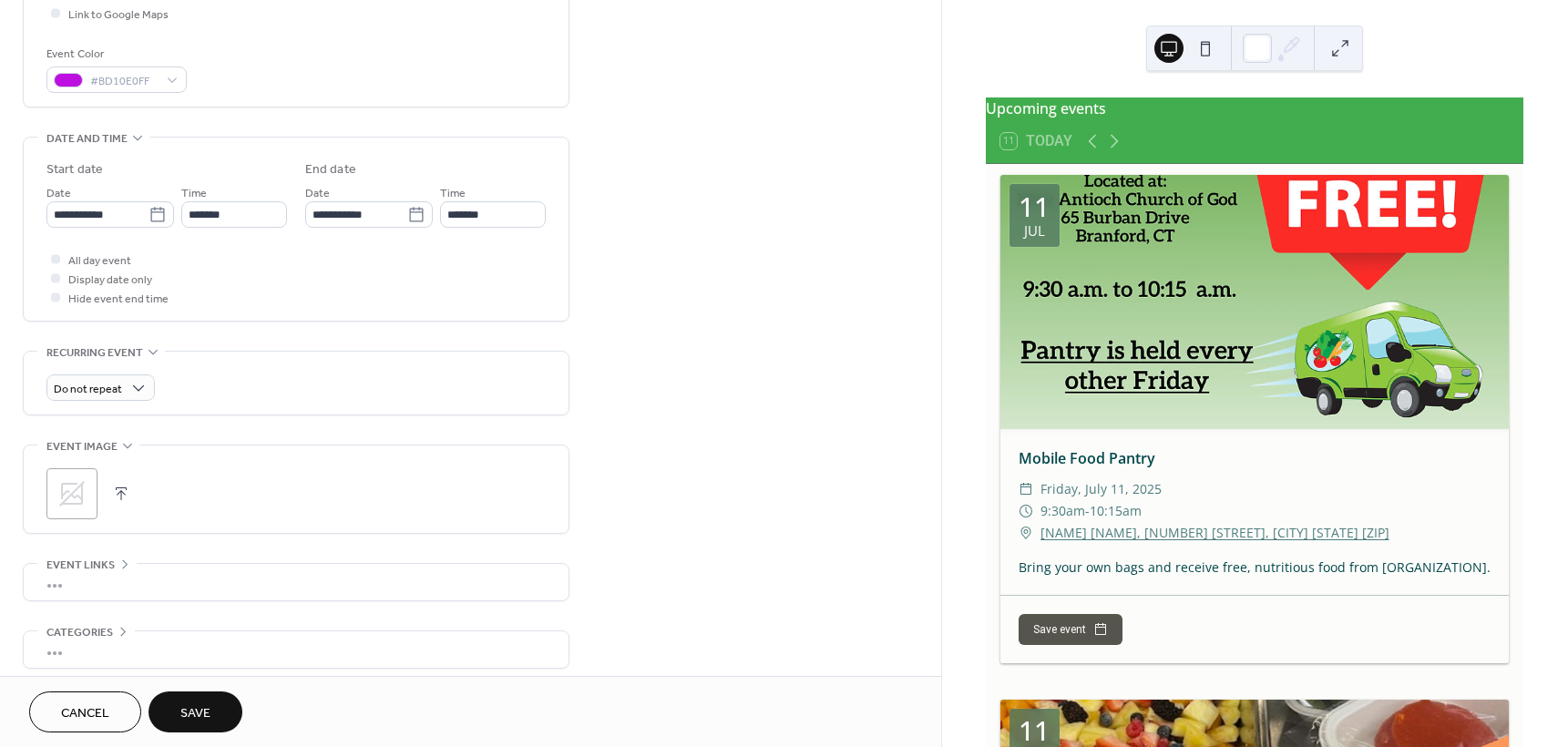 click 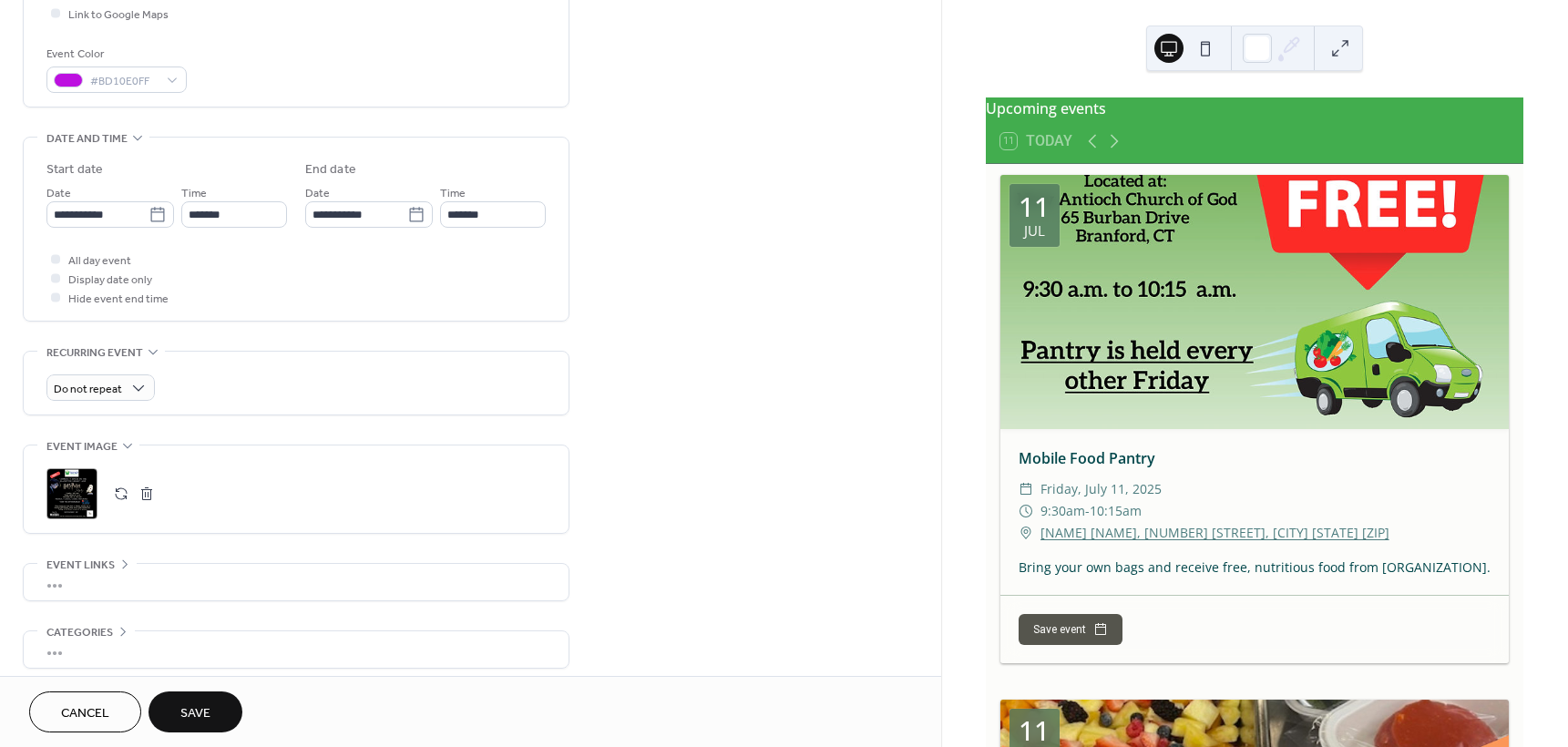 click on "Save" at bounding box center (195, 713) 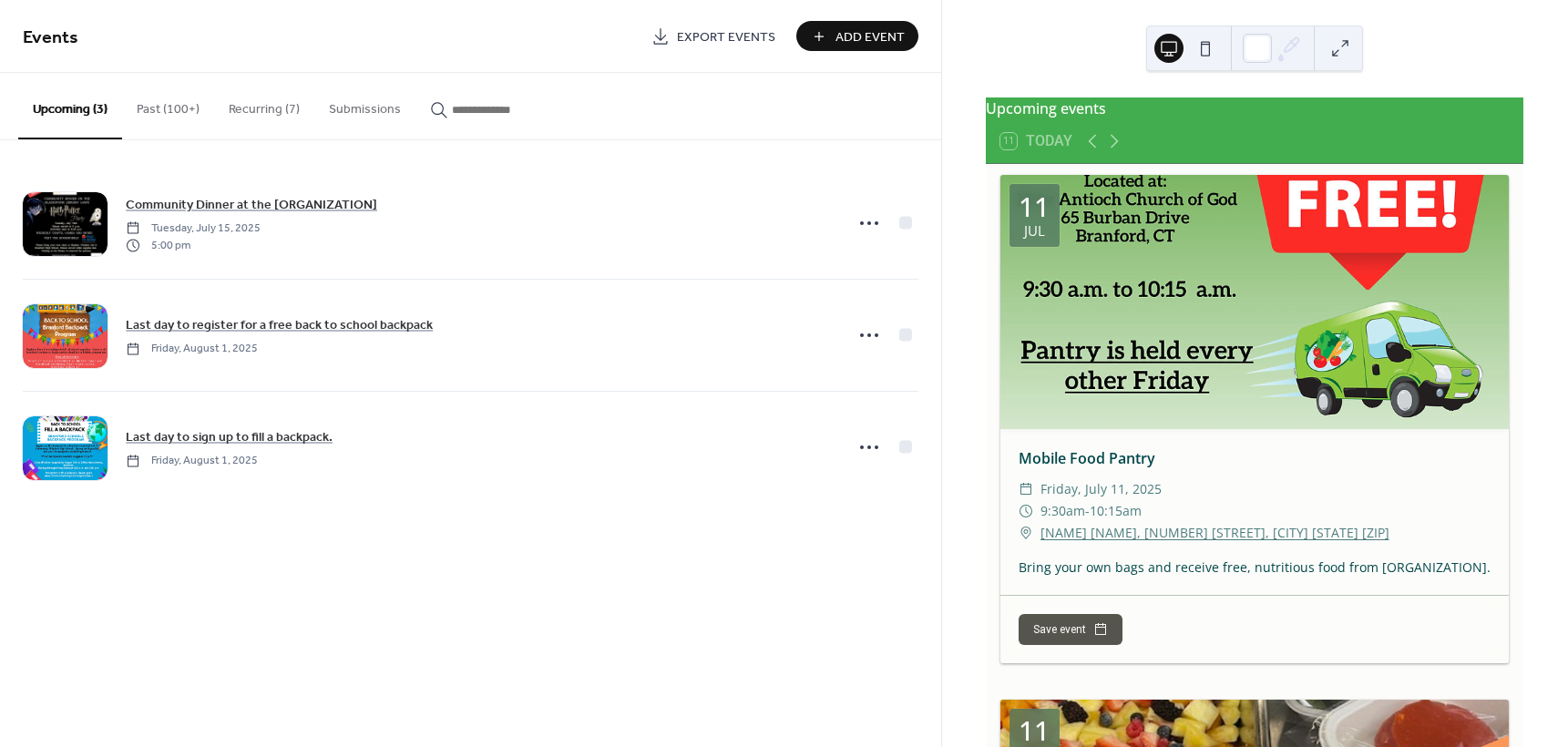 click on "Add Event" at bounding box center (870, 37) 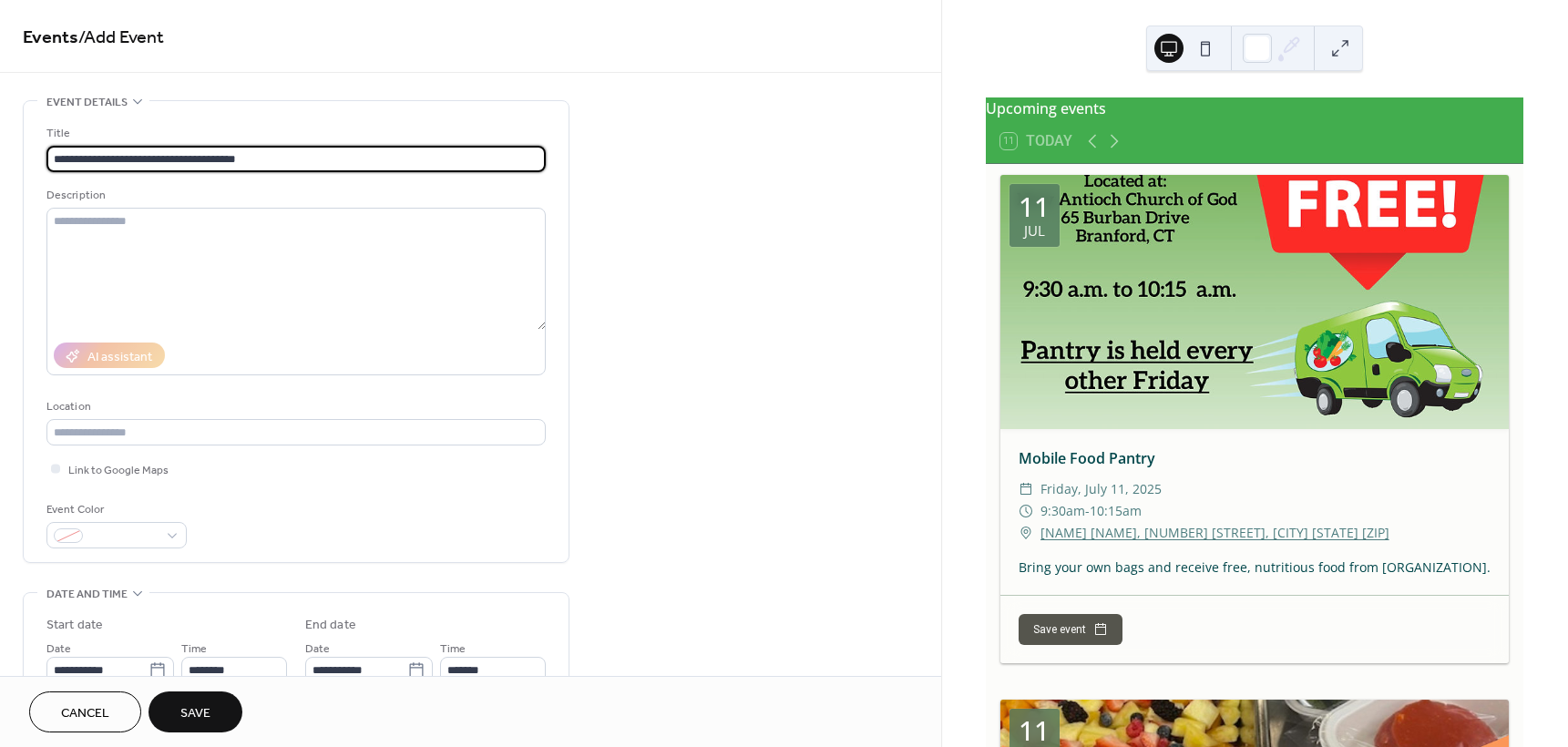 type on "**********" 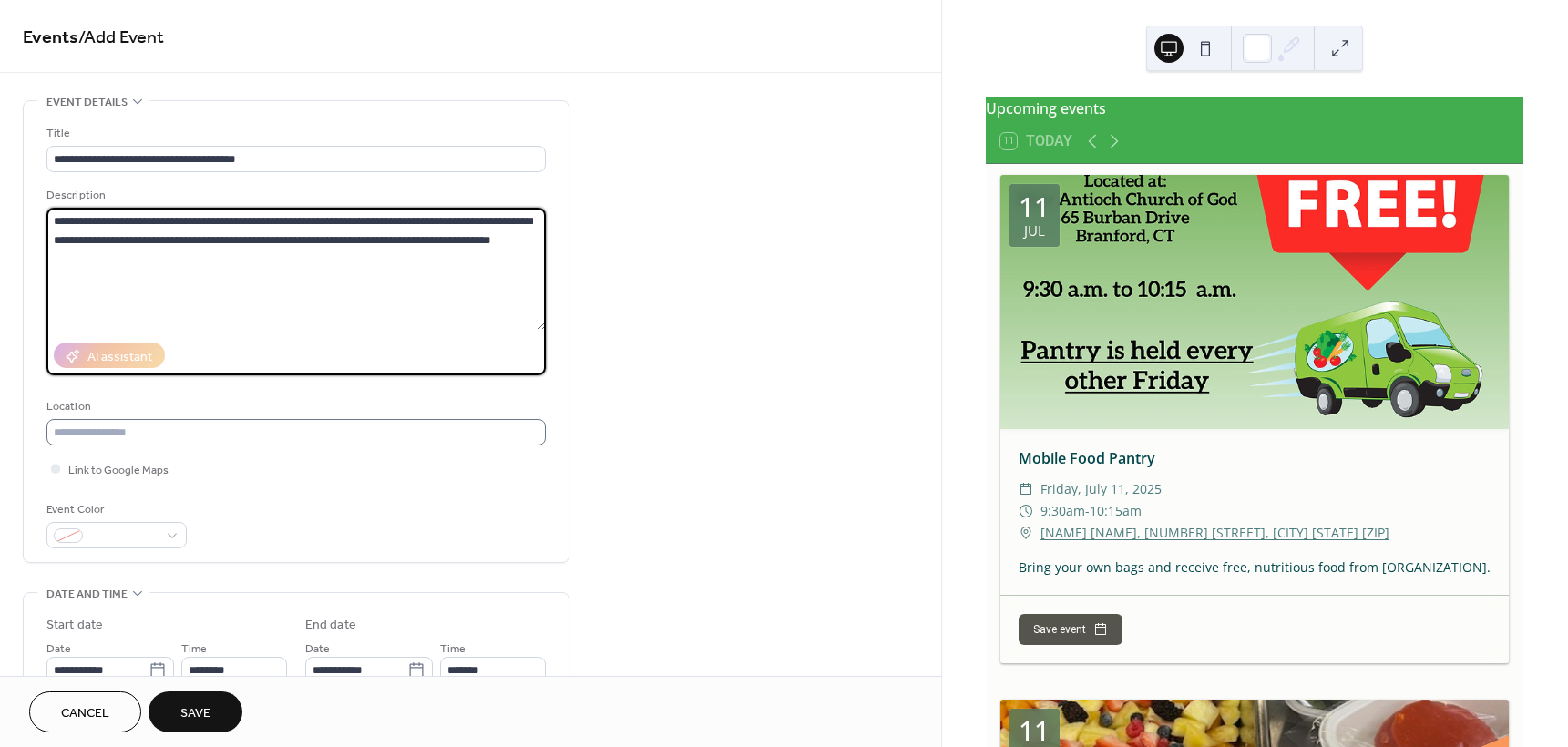 type on "**********" 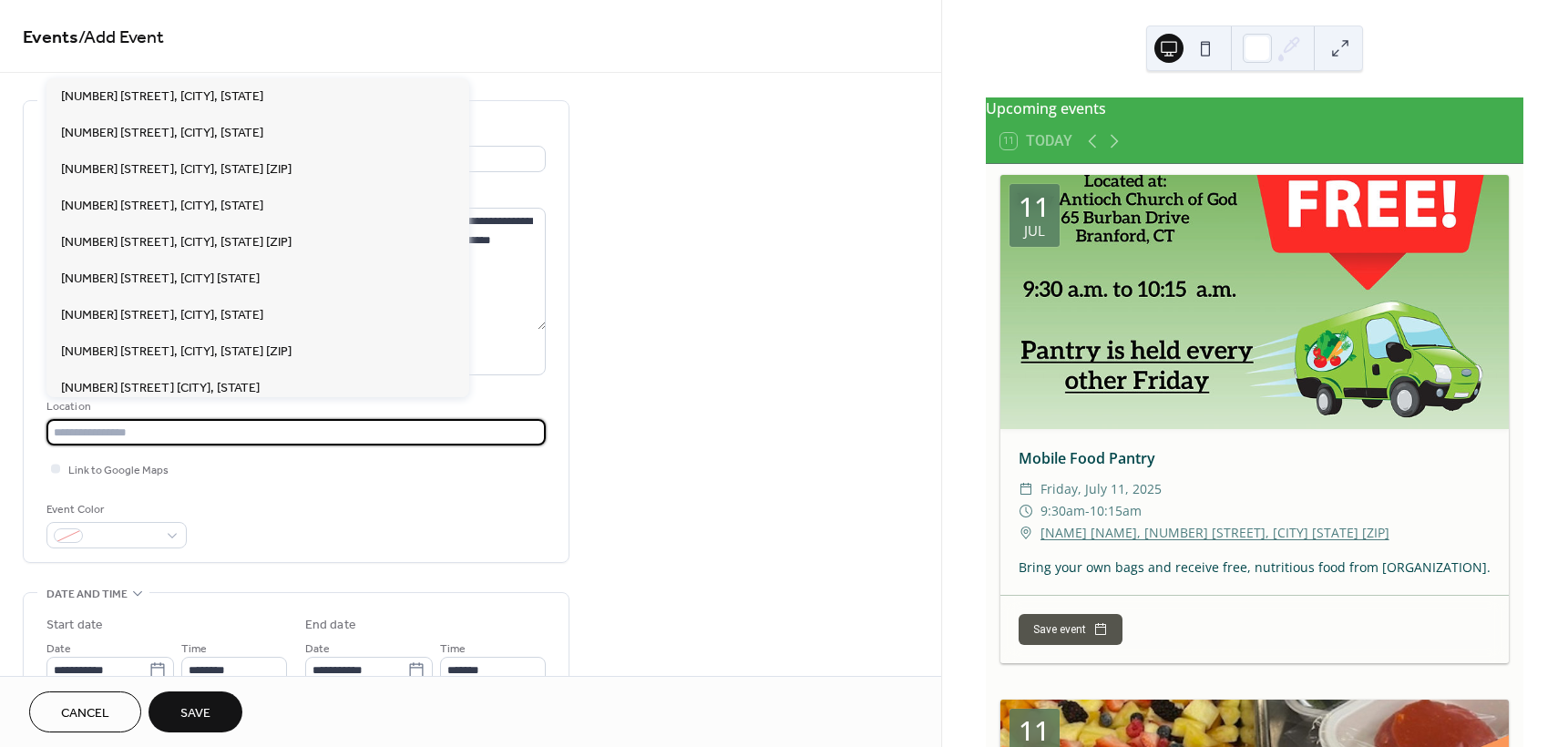 click at bounding box center (296, 432) 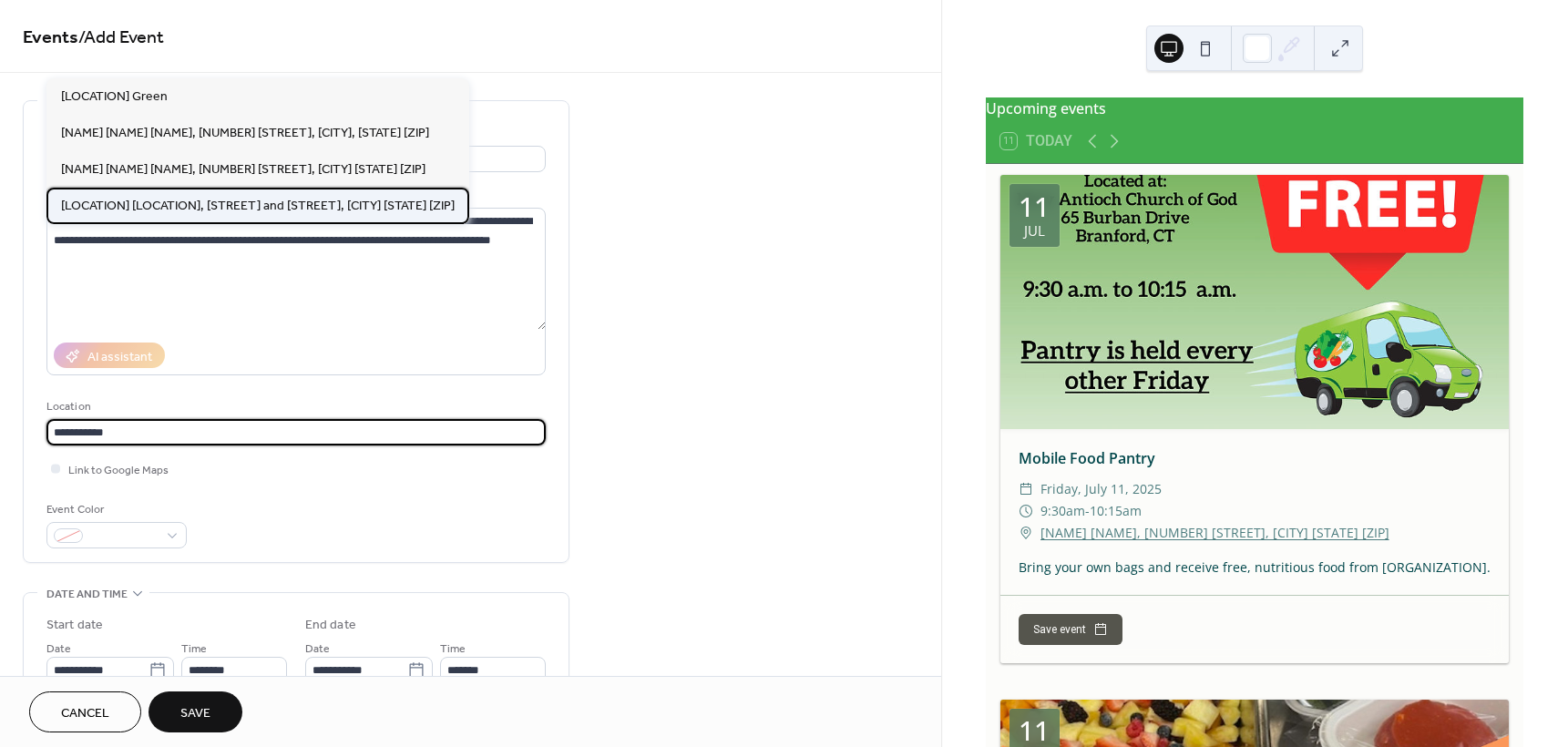 click on "[LOCATION] [LOCATION], [STREET] and [STREET], [CITY] [STATE] [ZIP]" at bounding box center [258, 206] 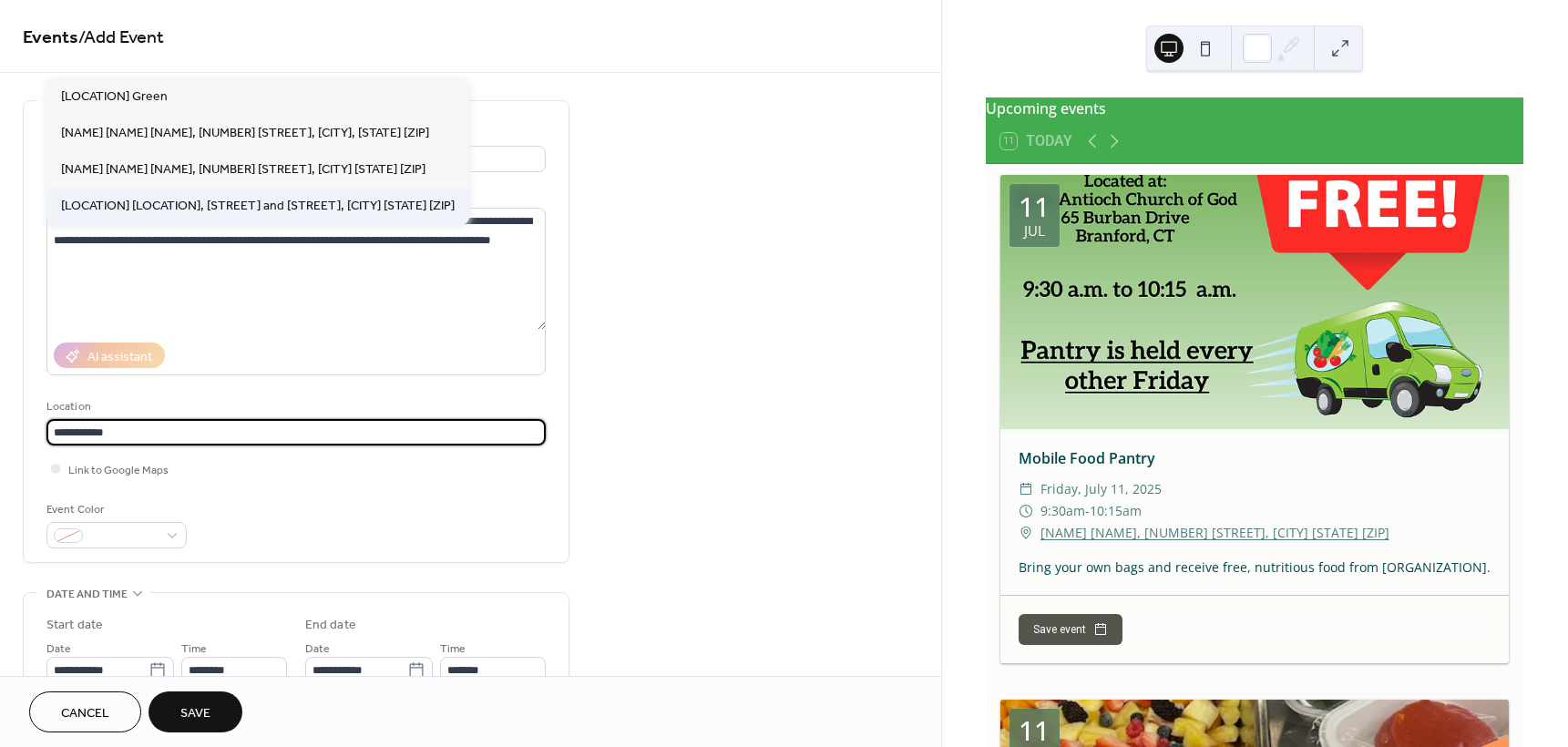 type on "**********" 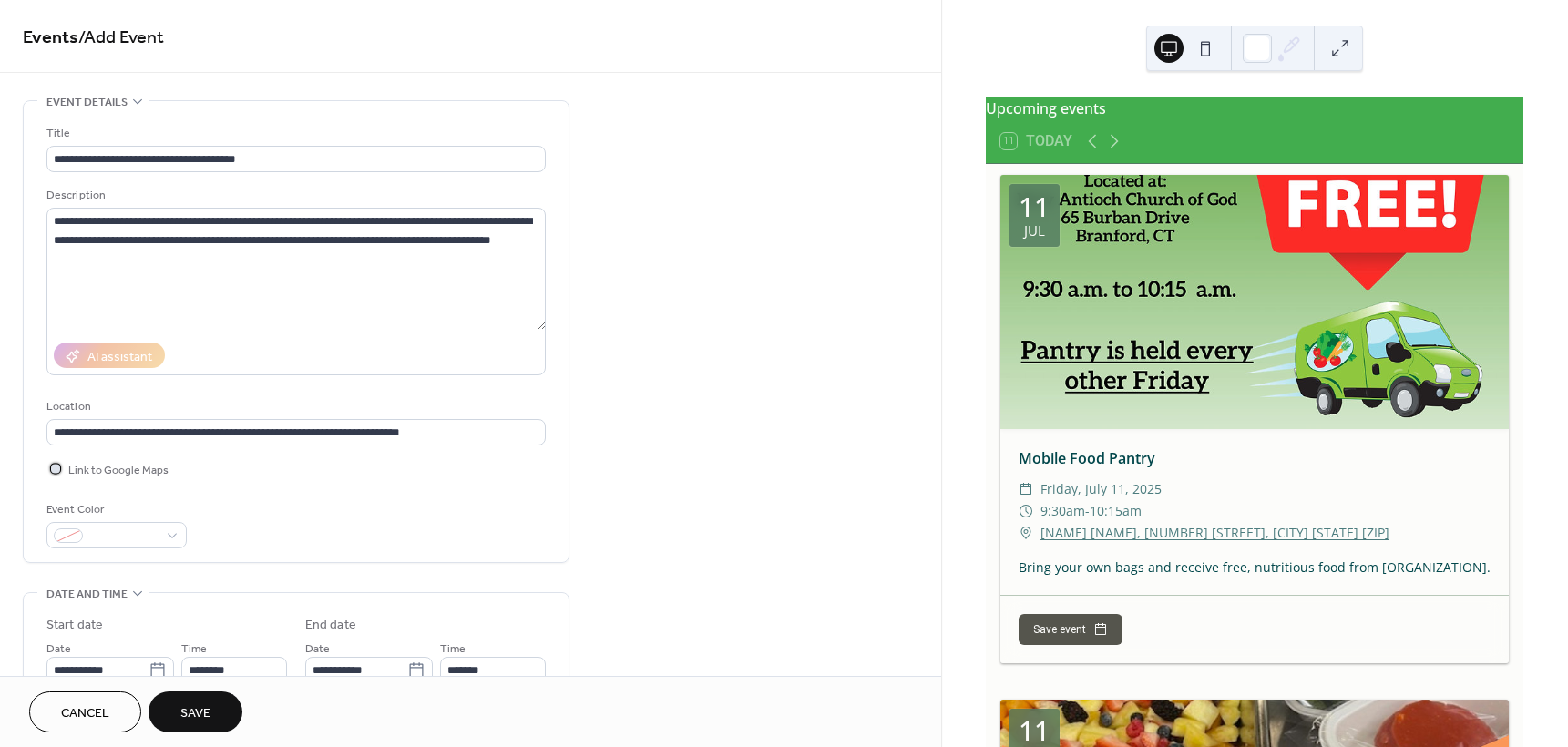 click at bounding box center (56, 468) 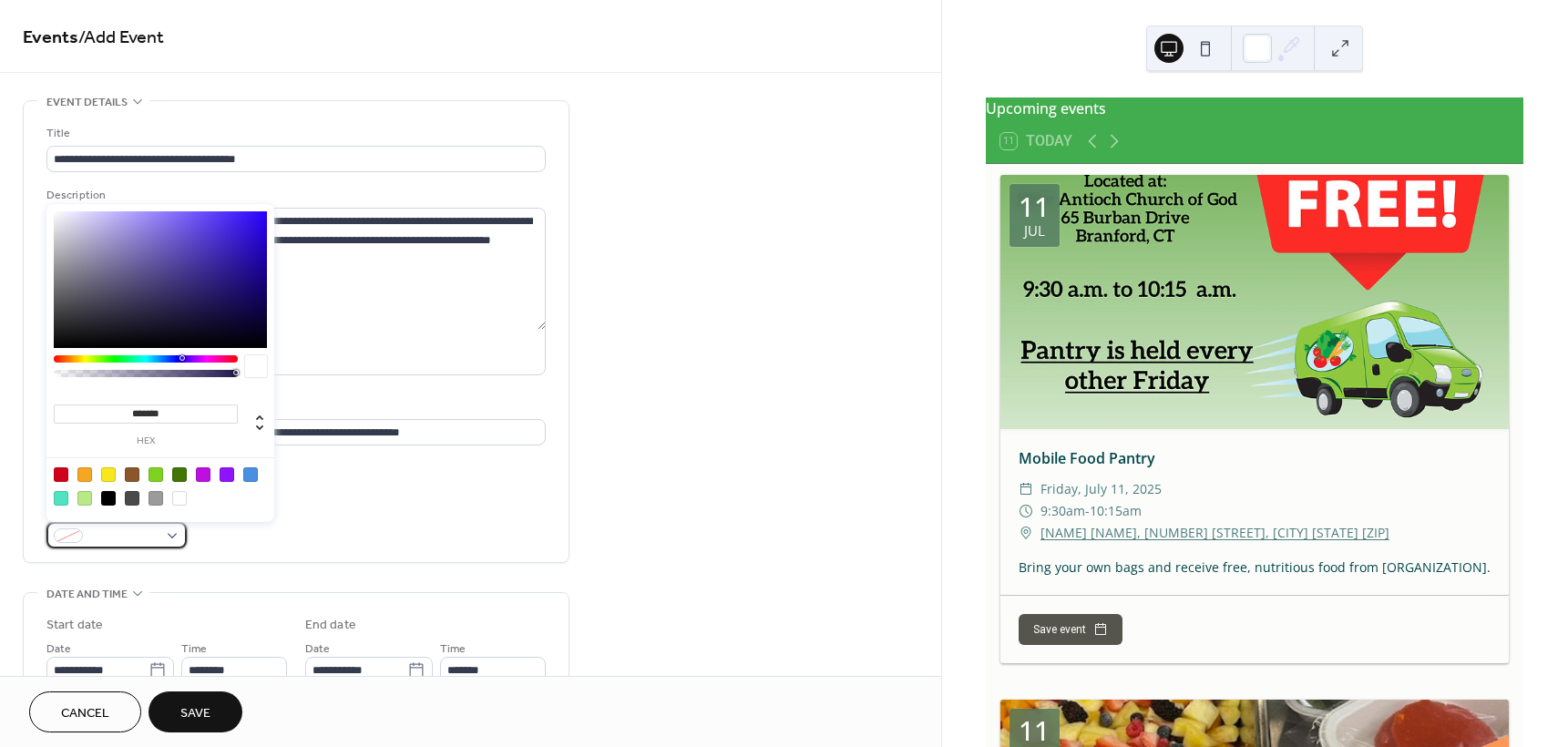 click at bounding box center [117, 535] 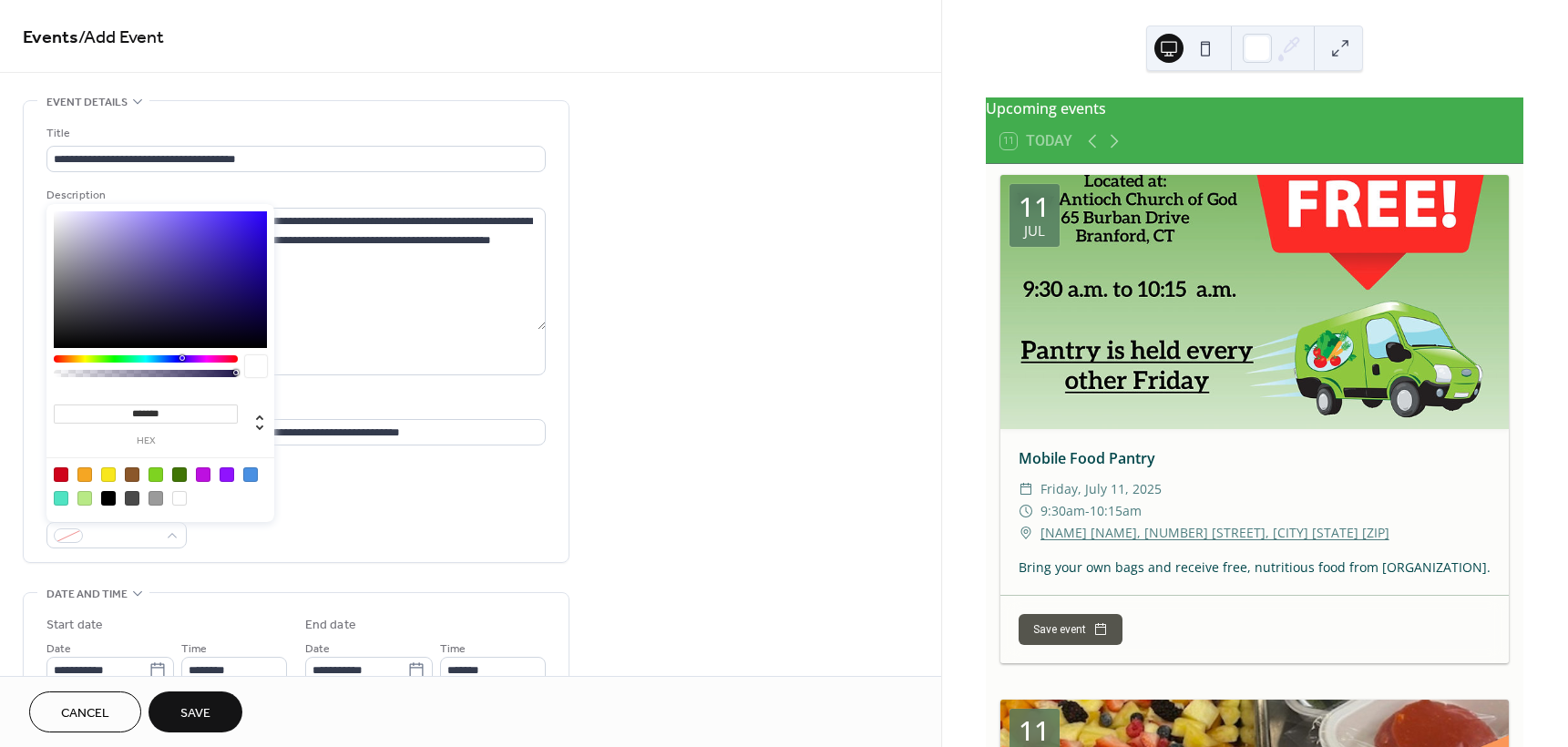 click at bounding box center (203, 475) 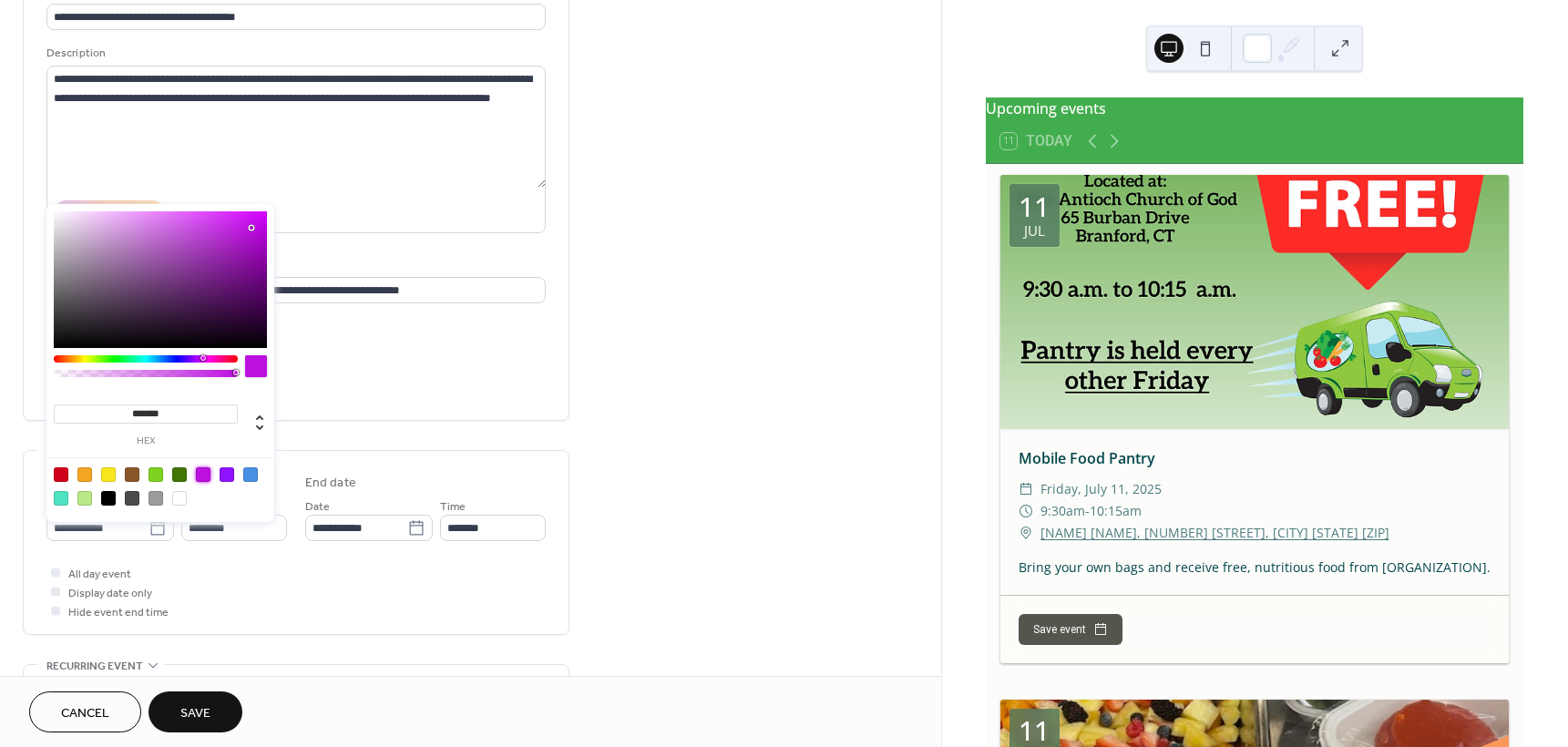 scroll, scrollTop: 182, scrollLeft: 0, axis: vertical 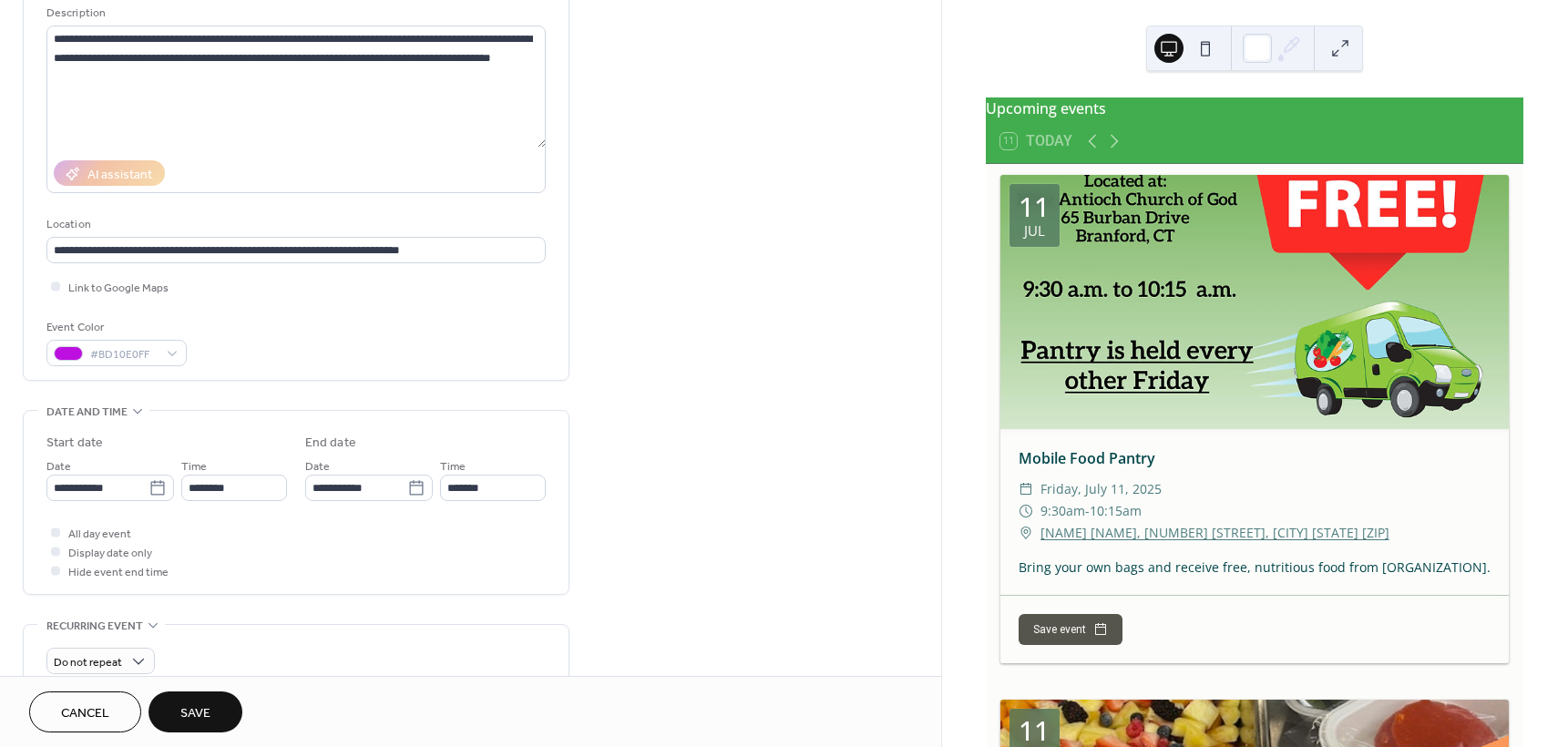 click on "**********" at bounding box center (470, 473) 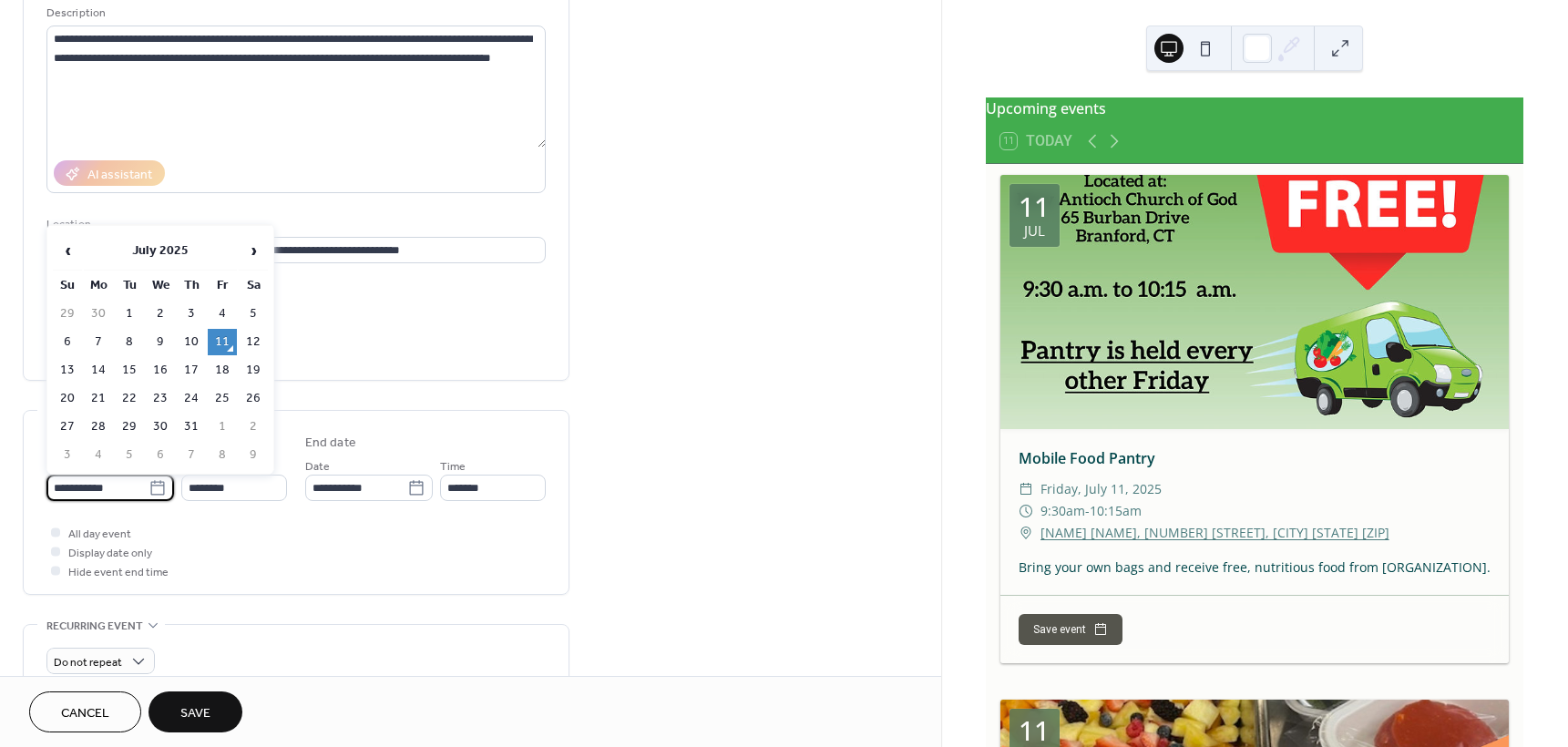 click on "**********" at bounding box center [97, 487] 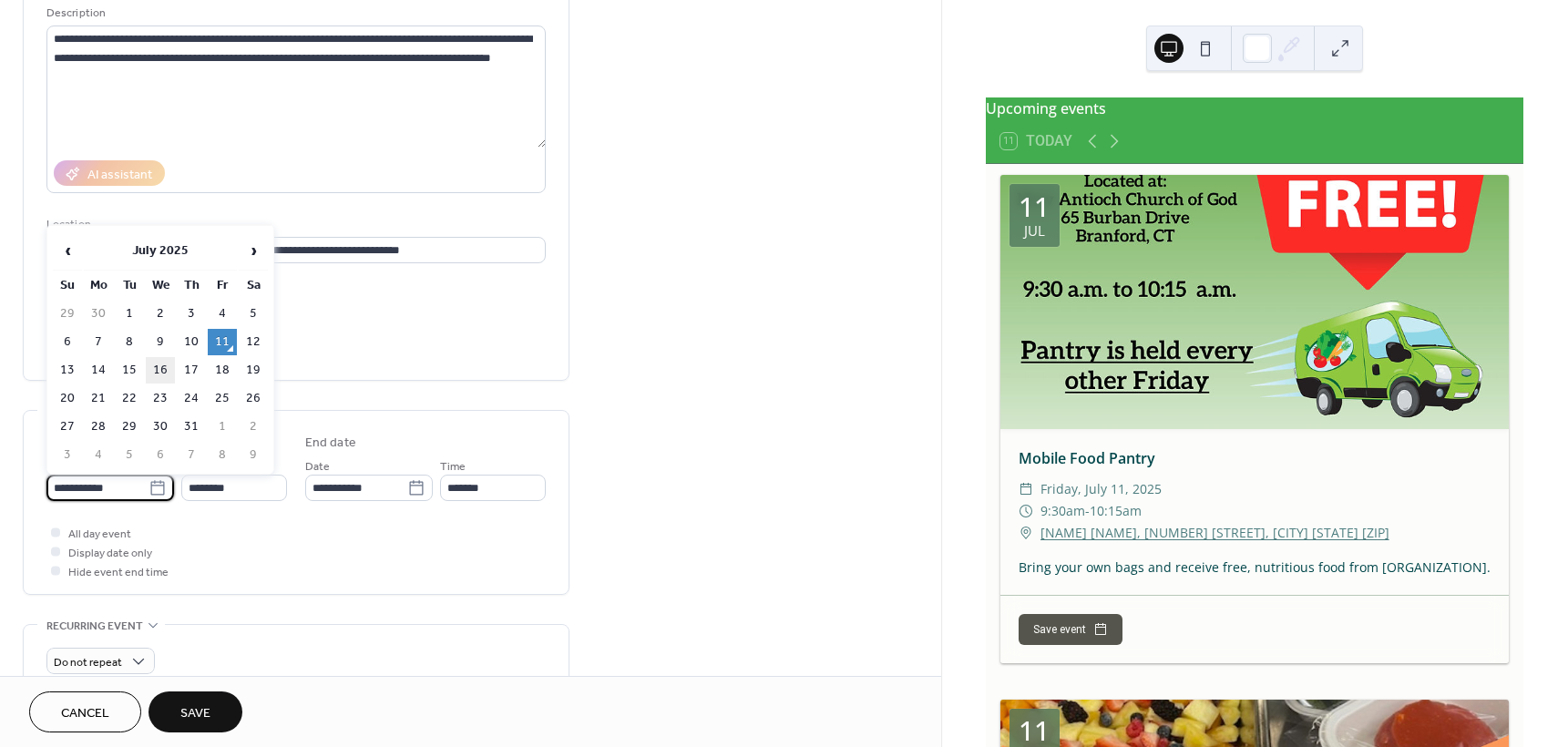 click on "16" at bounding box center (160, 370) 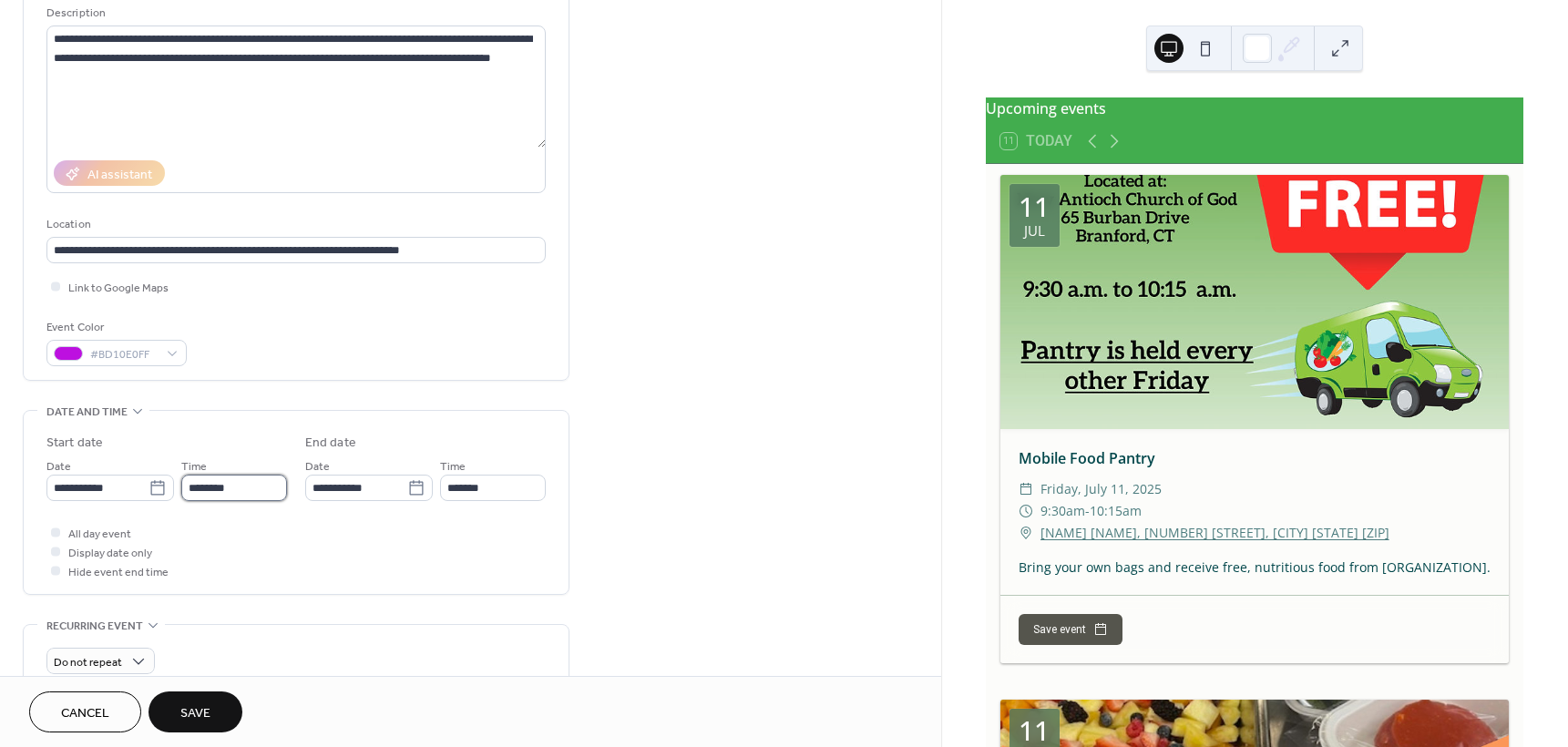 click on "********" at bounding box center (234, 487) 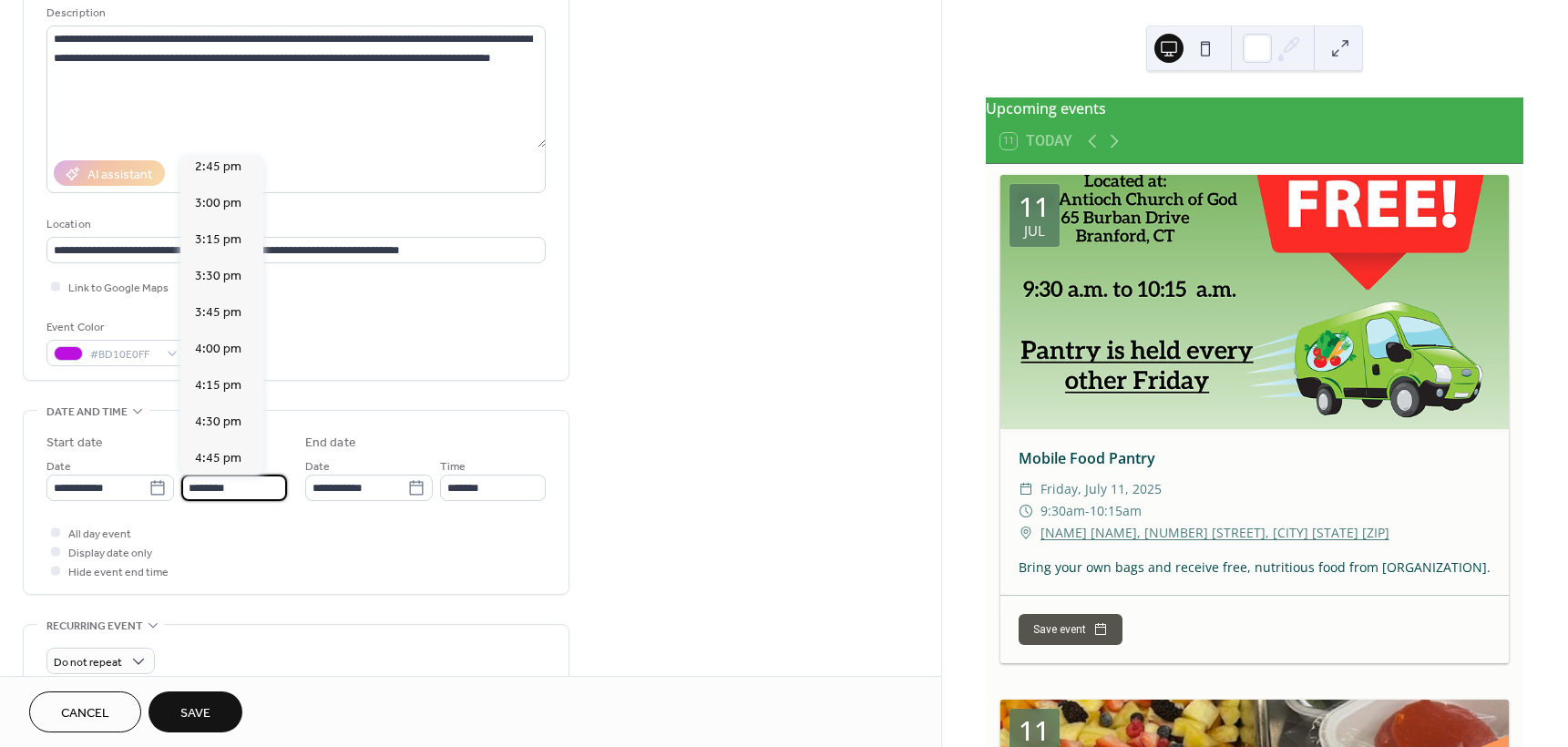 scroll, scrollTop: 2430, scrollLeft: 0, axis: vertical 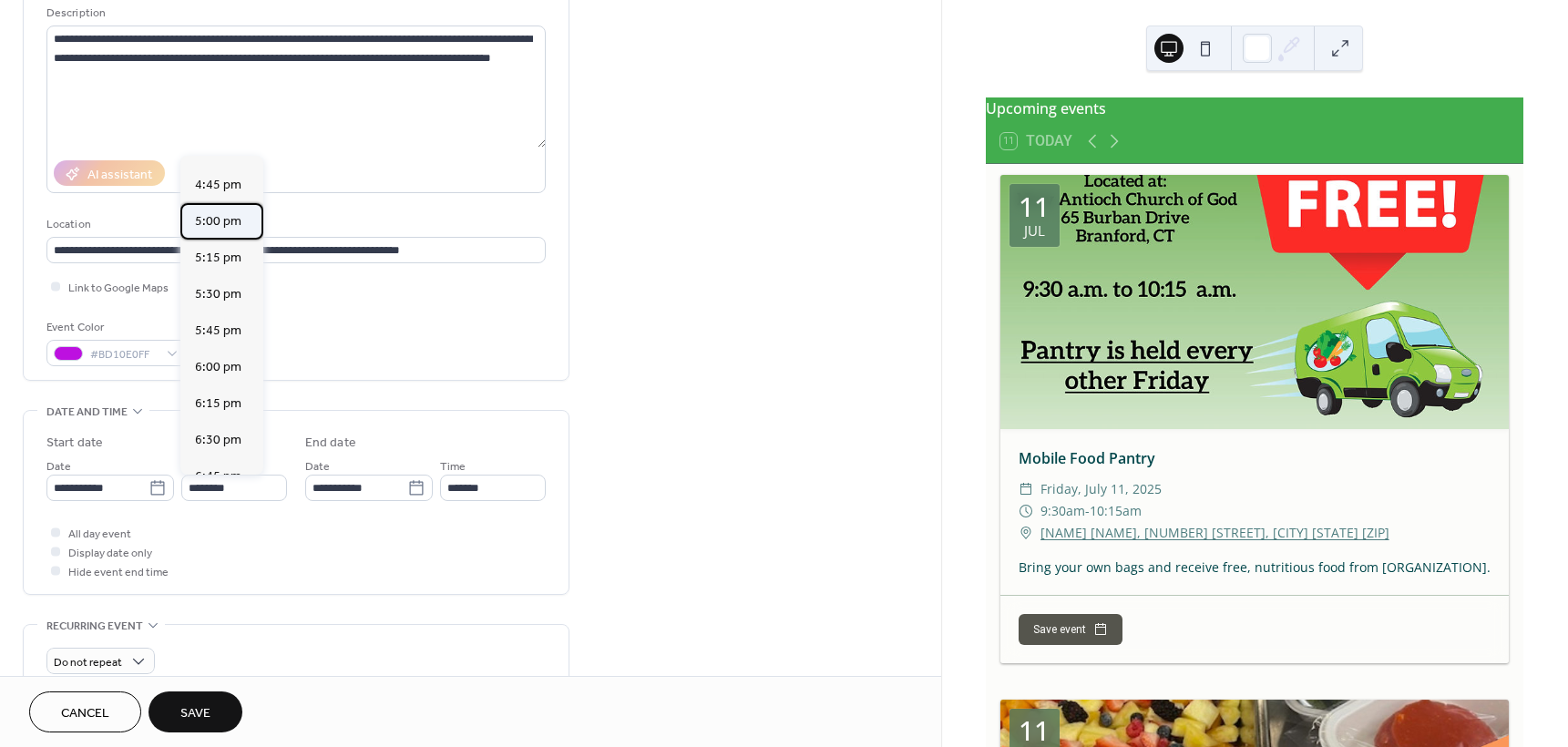 click on "5:00 pm" at bounding box center (218, 221) 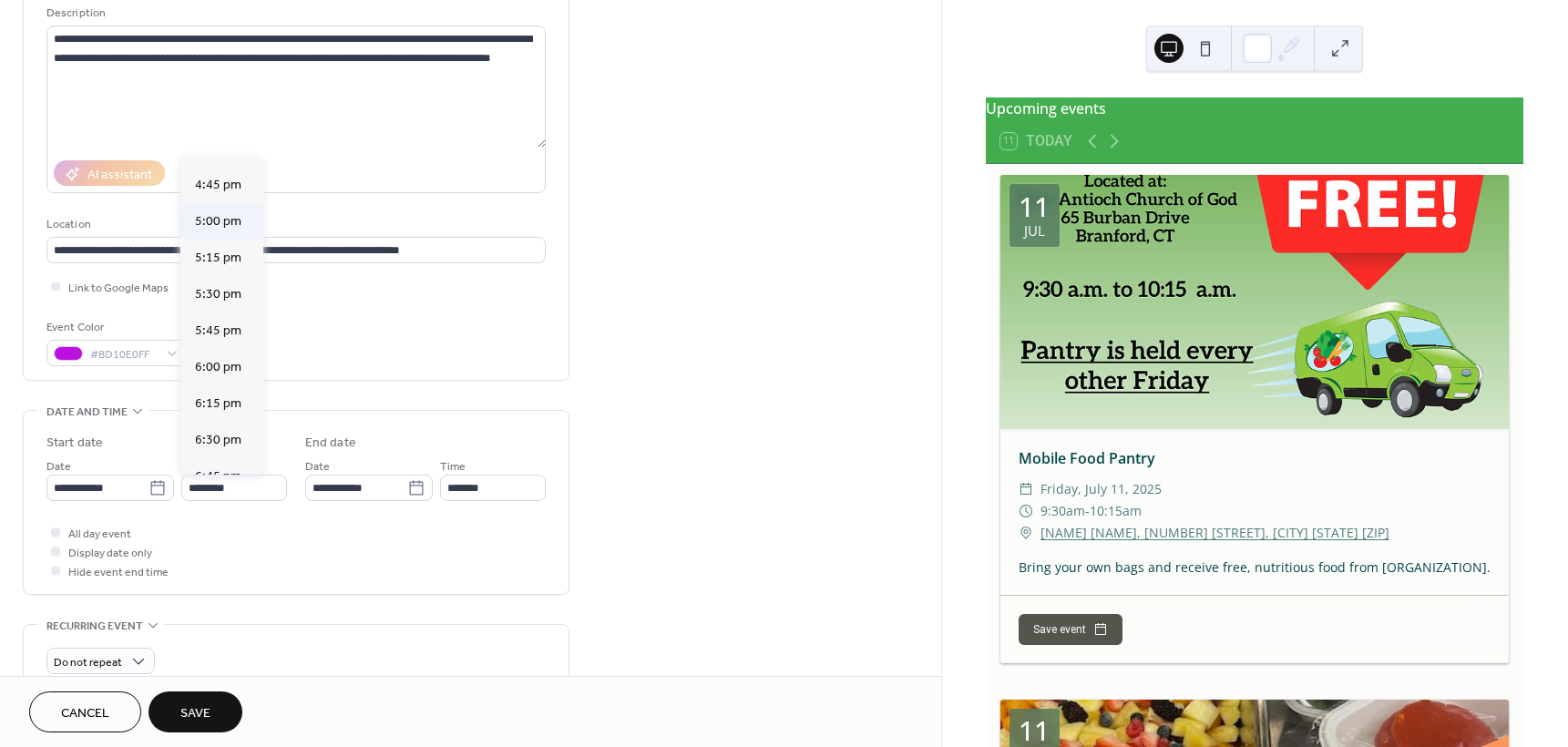 type on "*******" 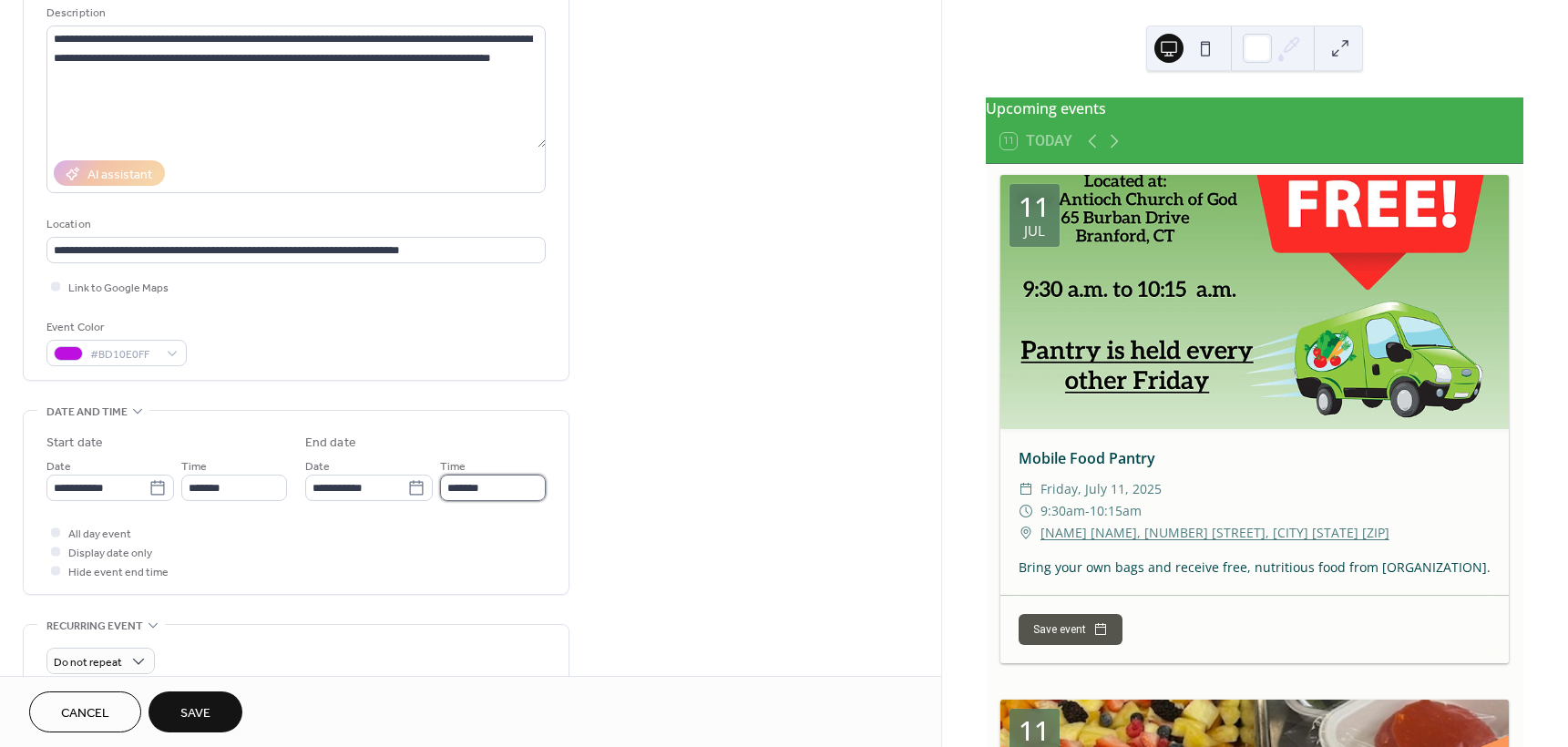 click on "*******" at bounding box center [493, 487] 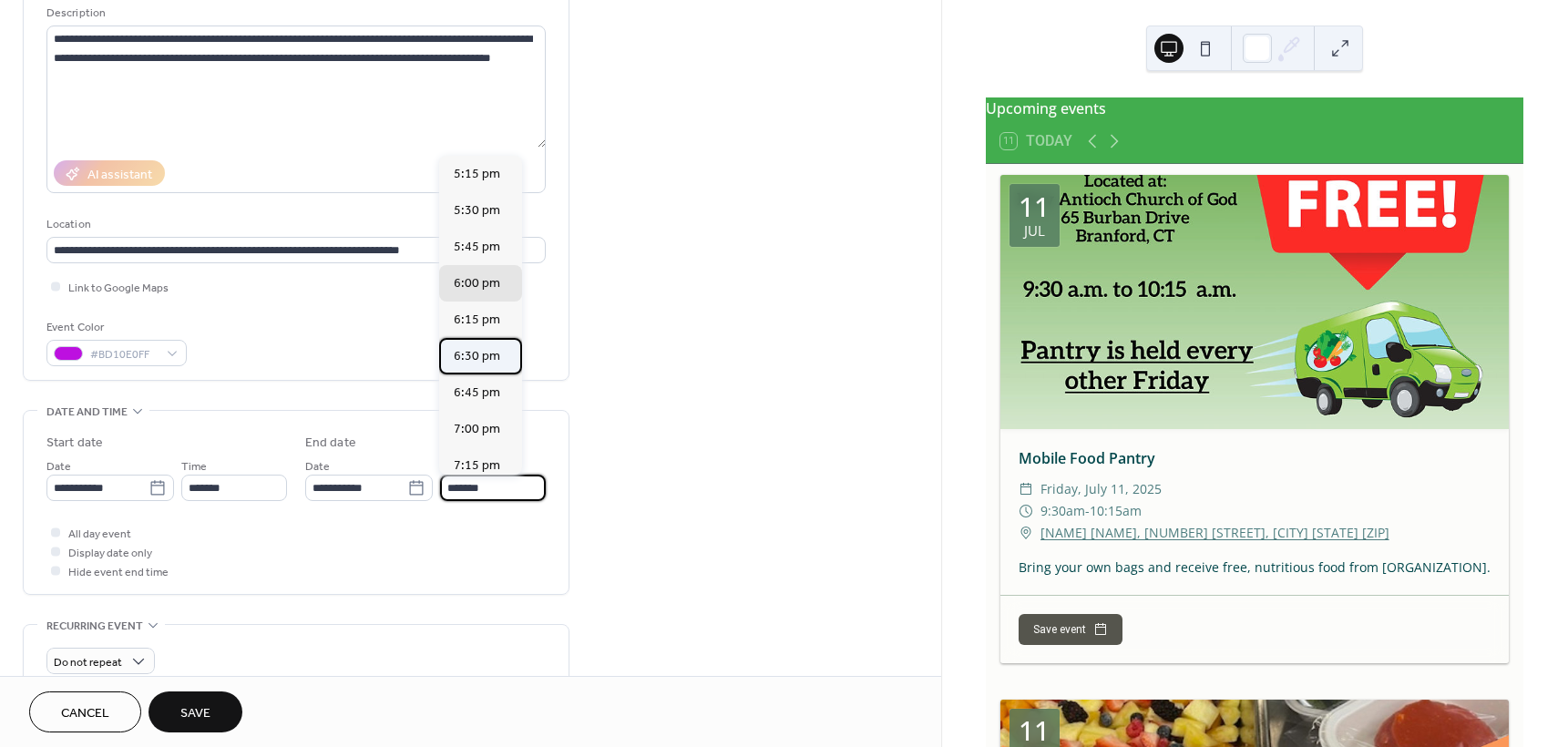 click on "6:30 pm" at bounding box center [477, 356] 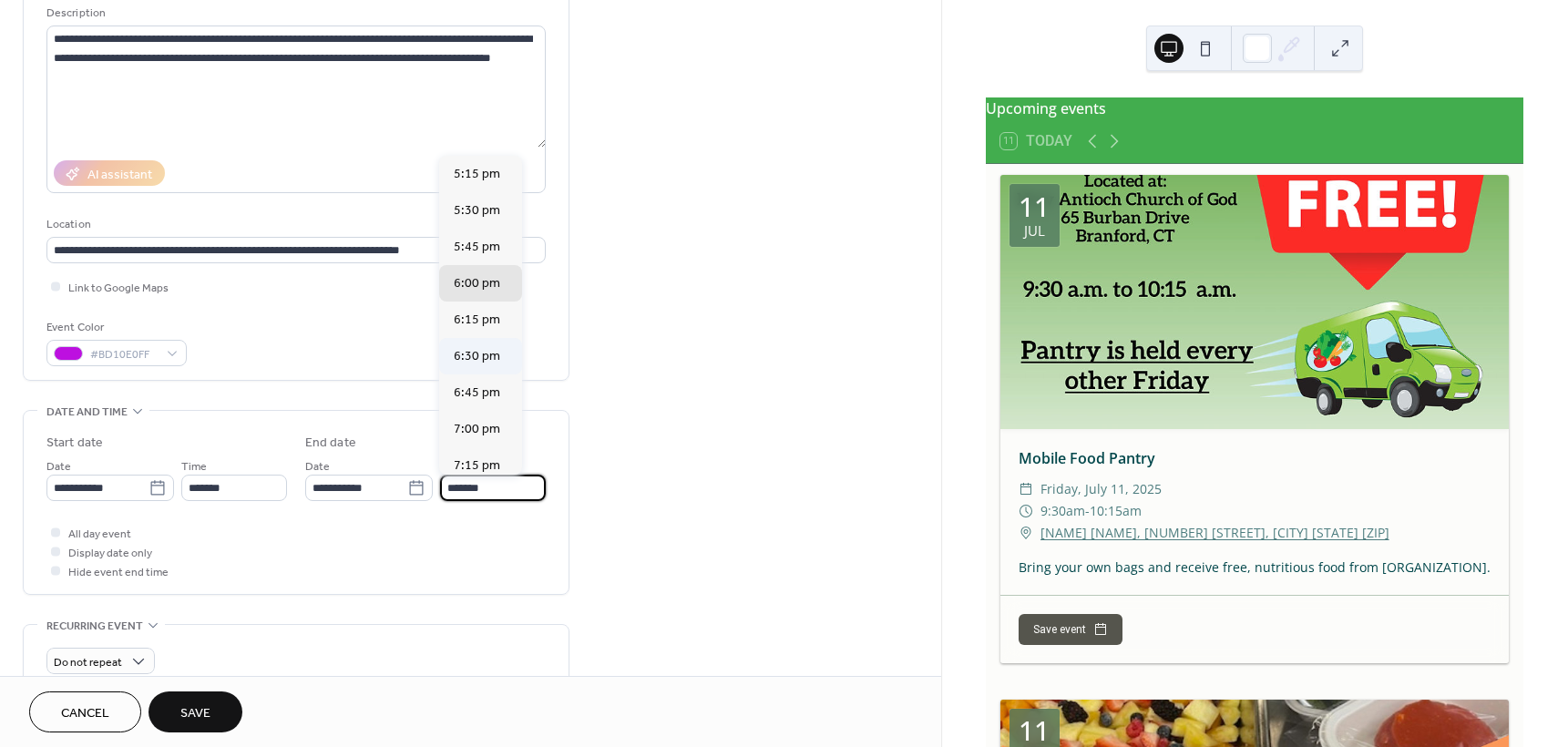 type on "*******" 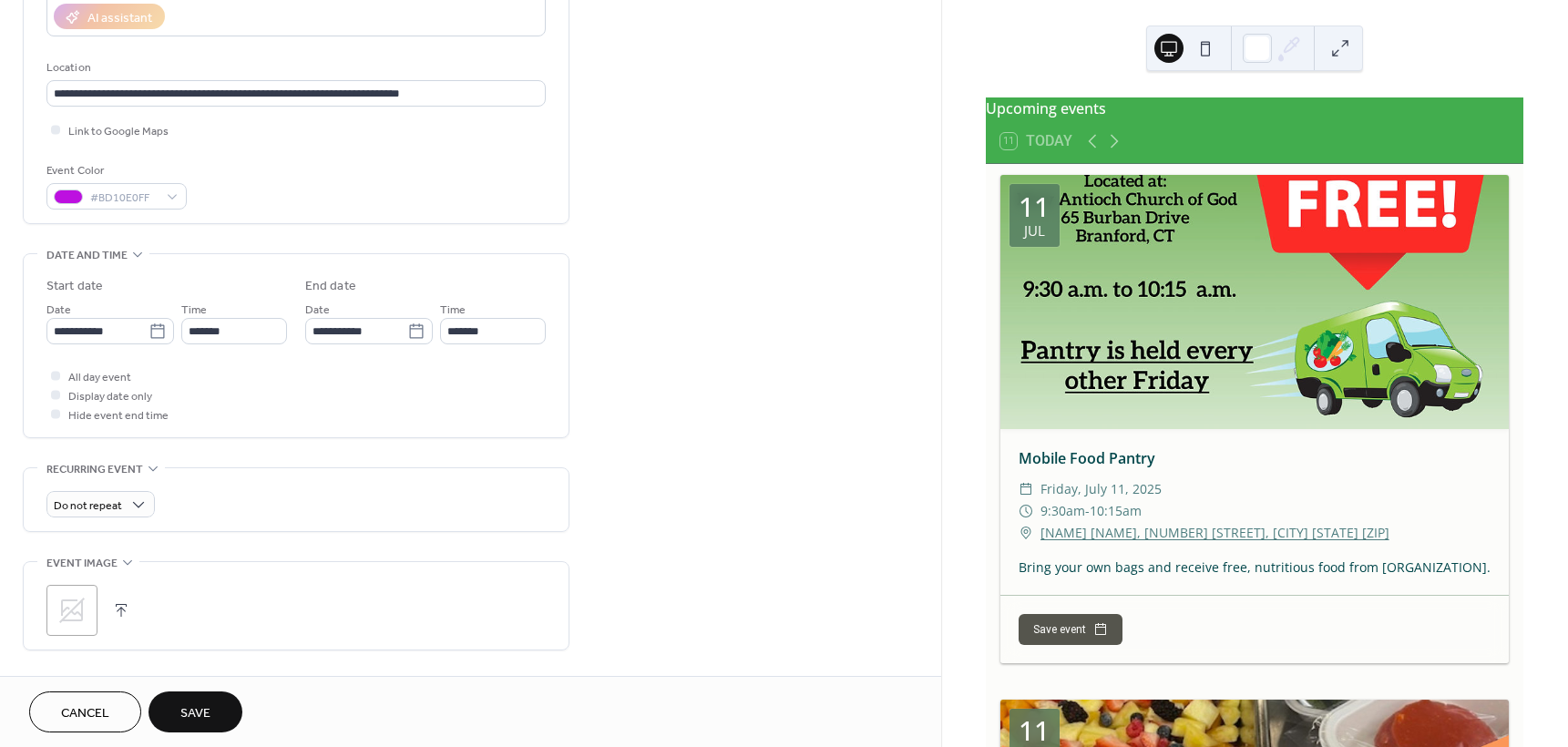 scroll, scrollTop: 364, scrollLeft: 0, axis: vertical 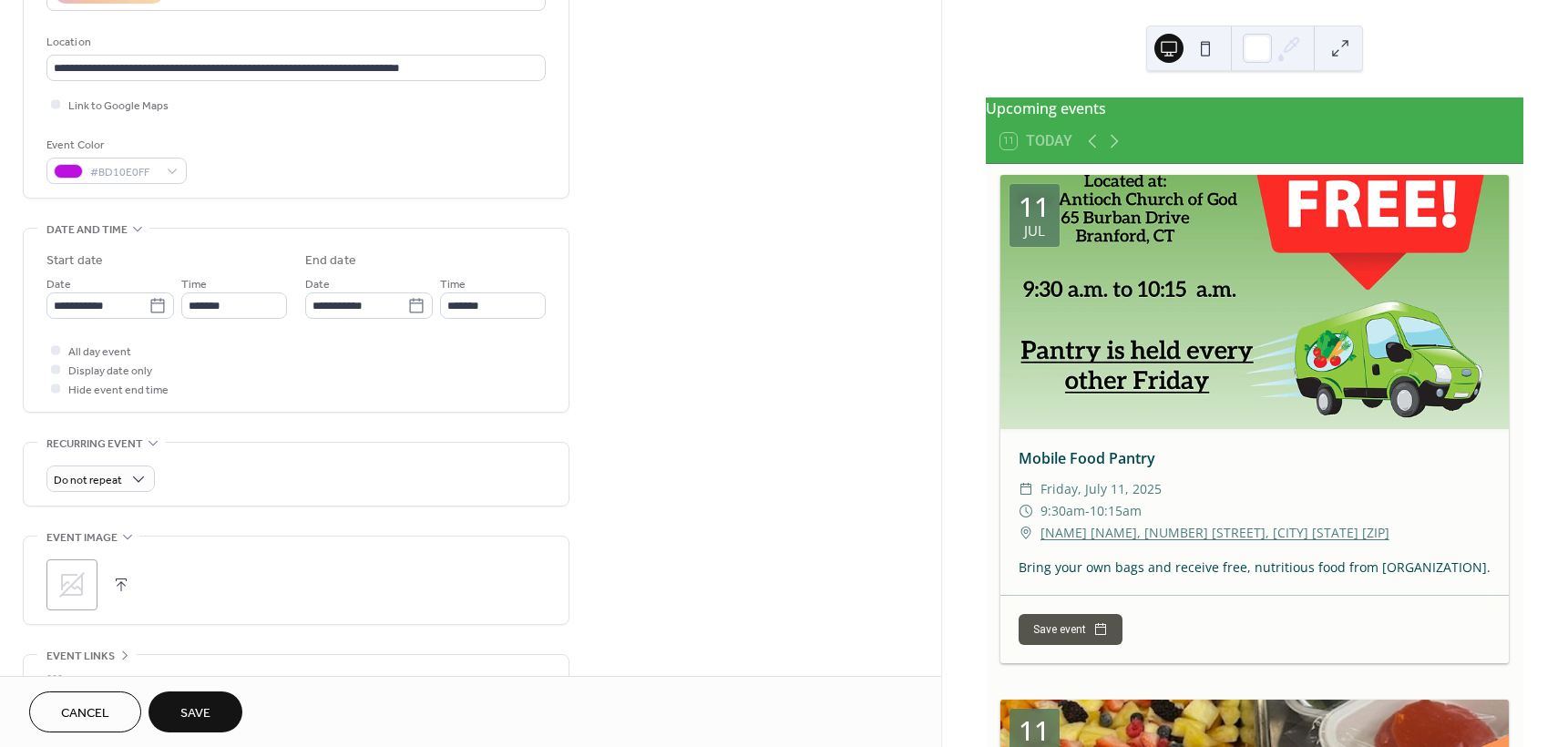 click 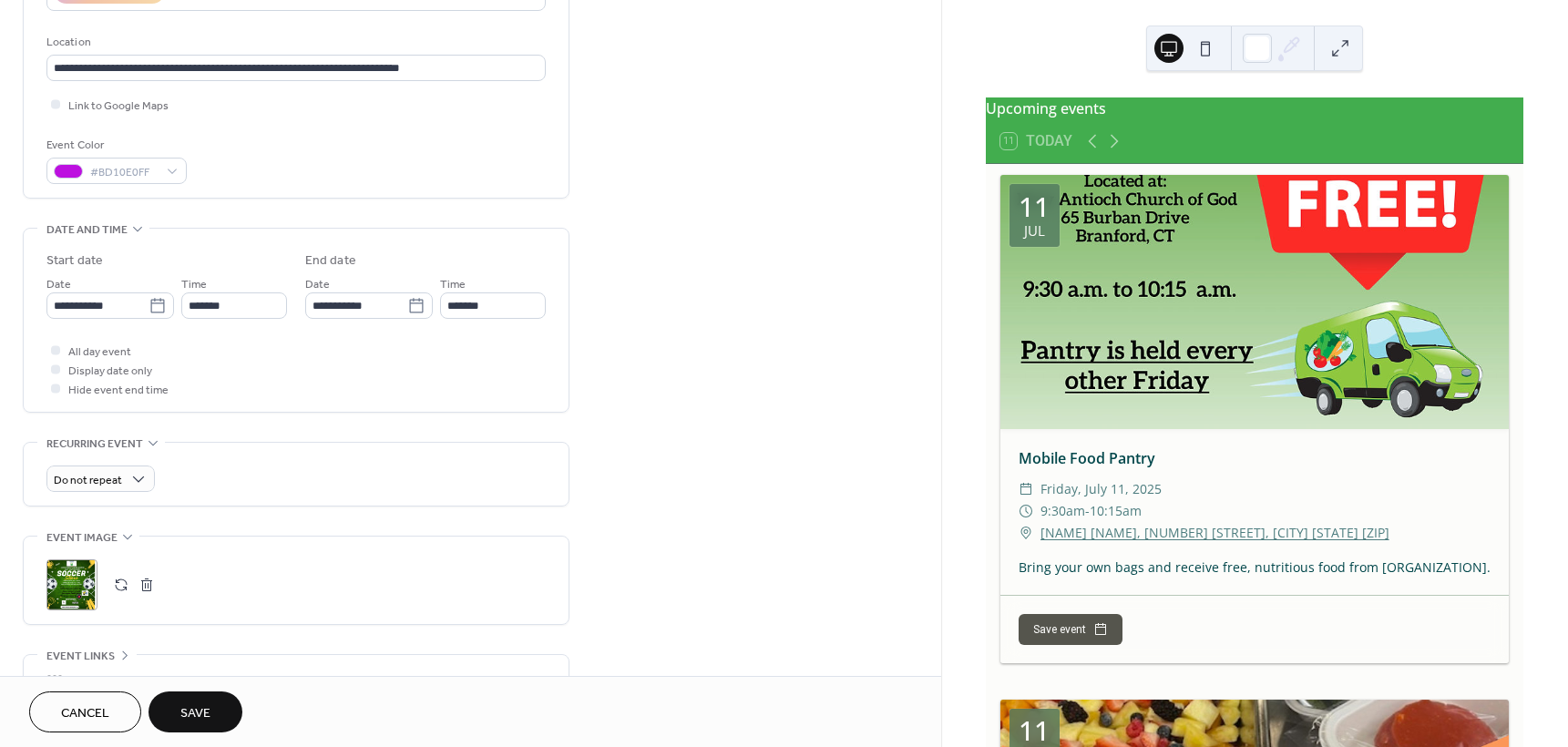 click on "Save" at bounding box center [195, 713] 